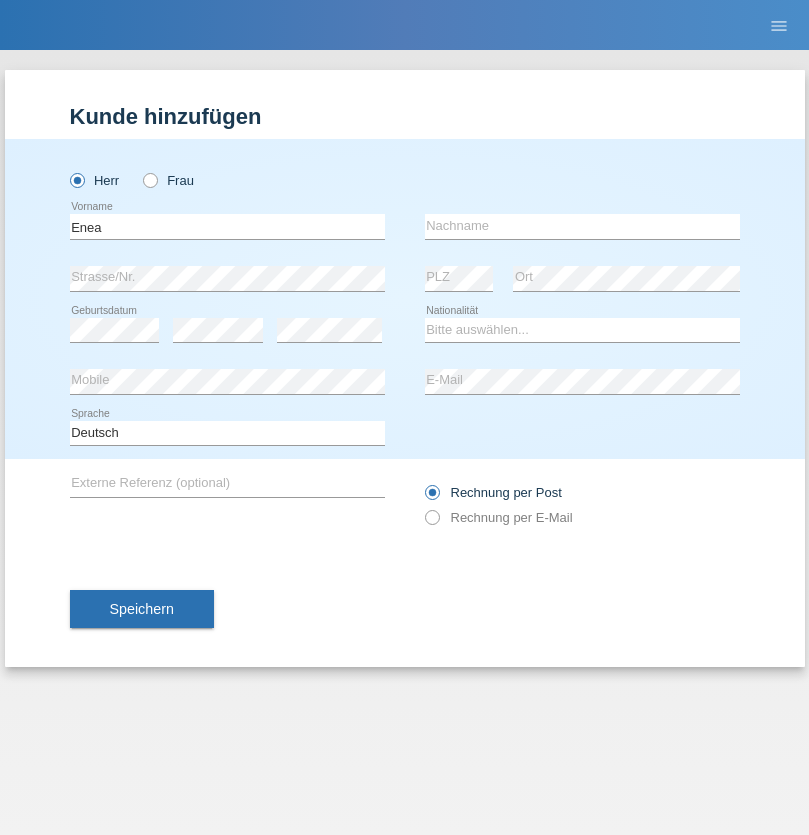 scroll, scrollTop: 0, scrollLeft: 0, axis: both 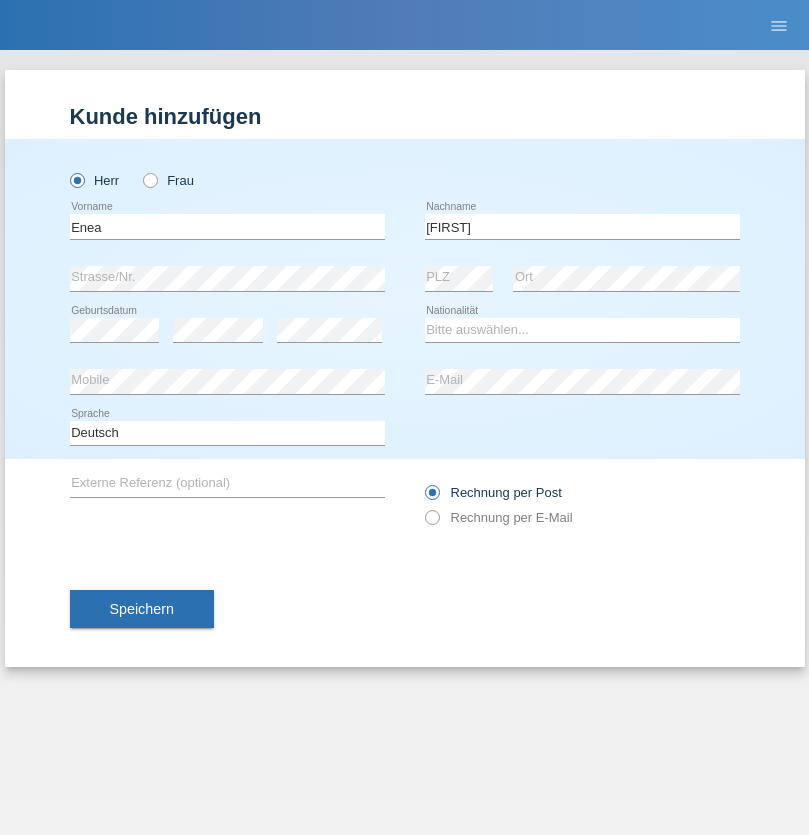 type on "Andrei" 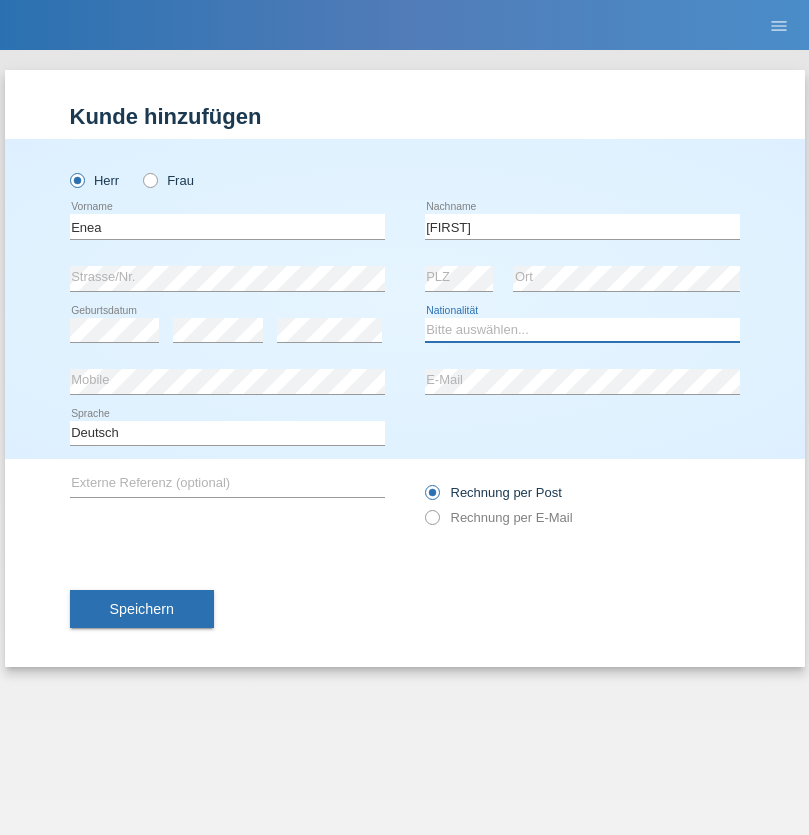 select on "OM" 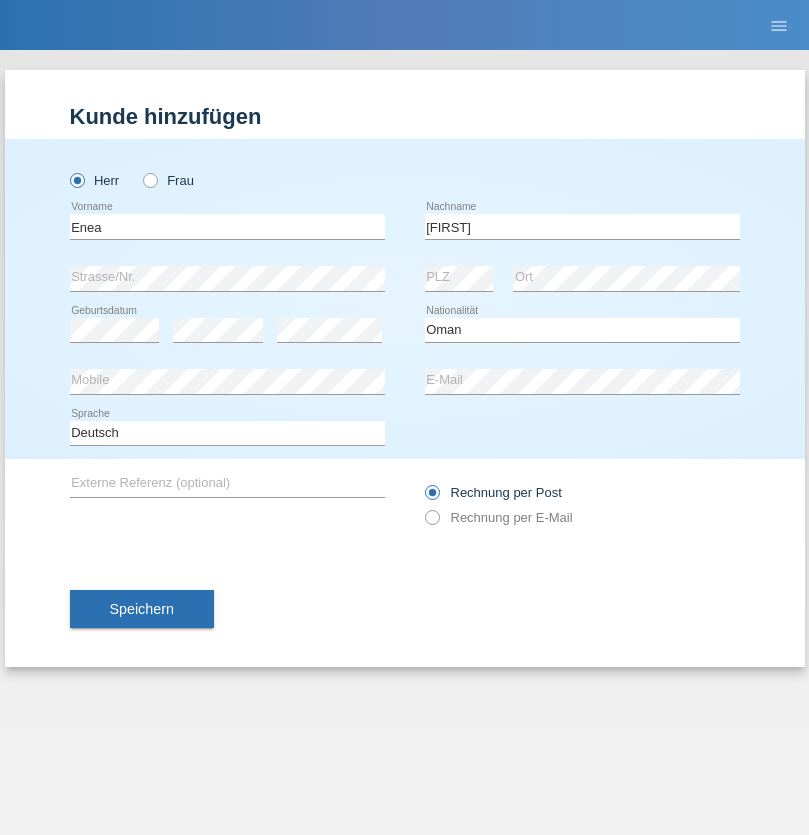 select on "C" 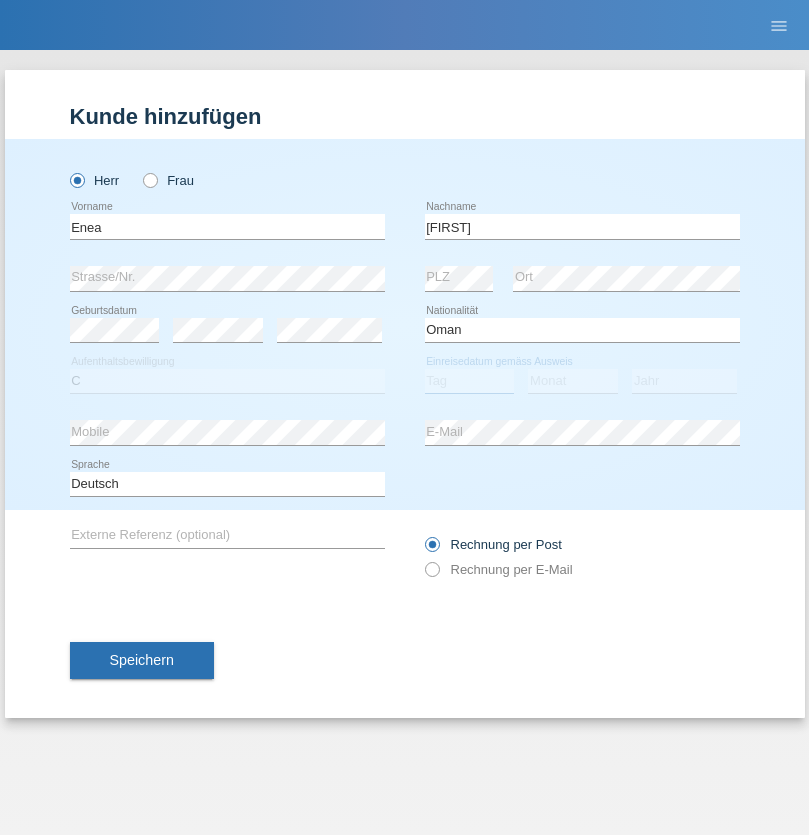 select on "17" 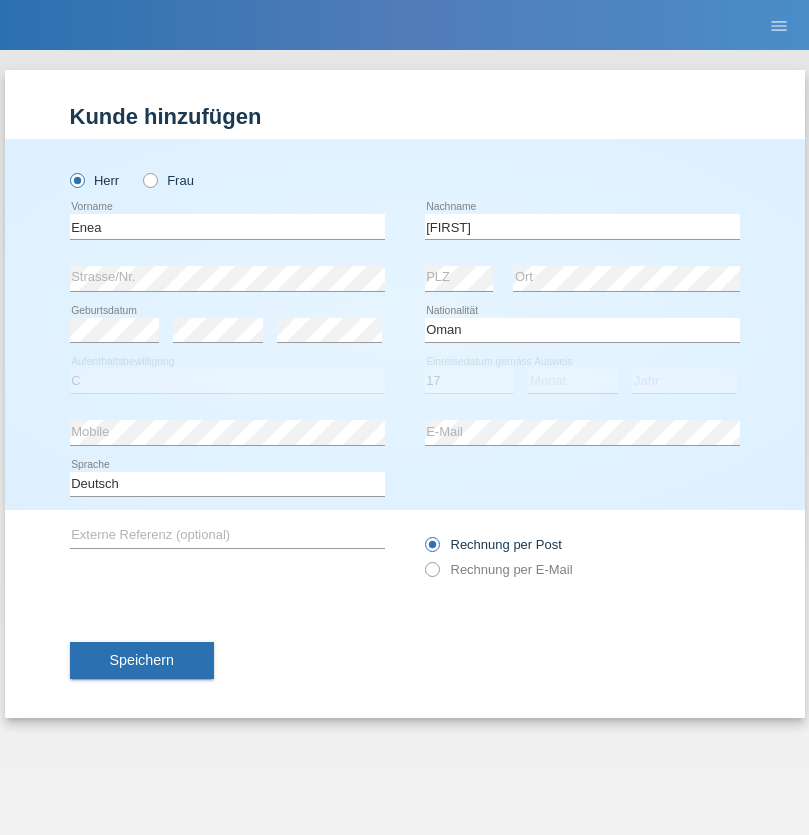 select on "06" 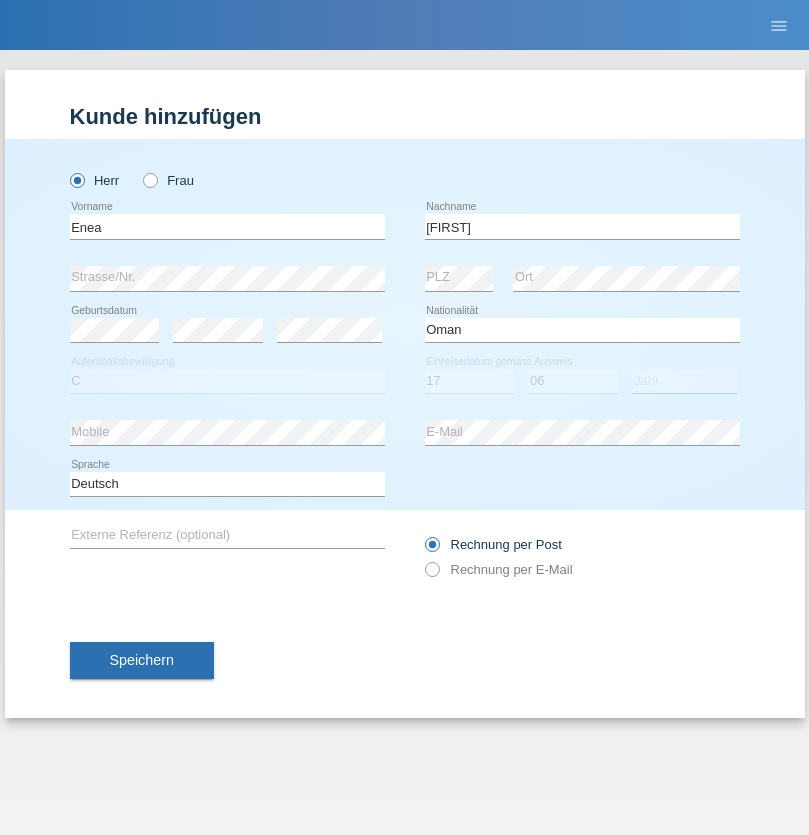 select on "2021" 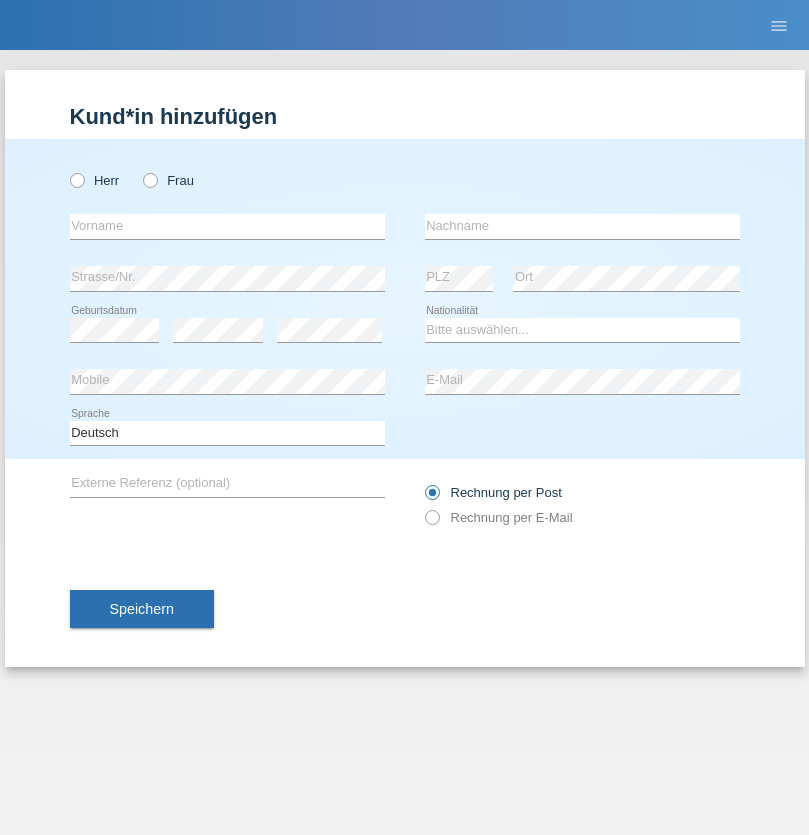 scroll, scrollTop: 0, scrollLeft: 0, axis: both 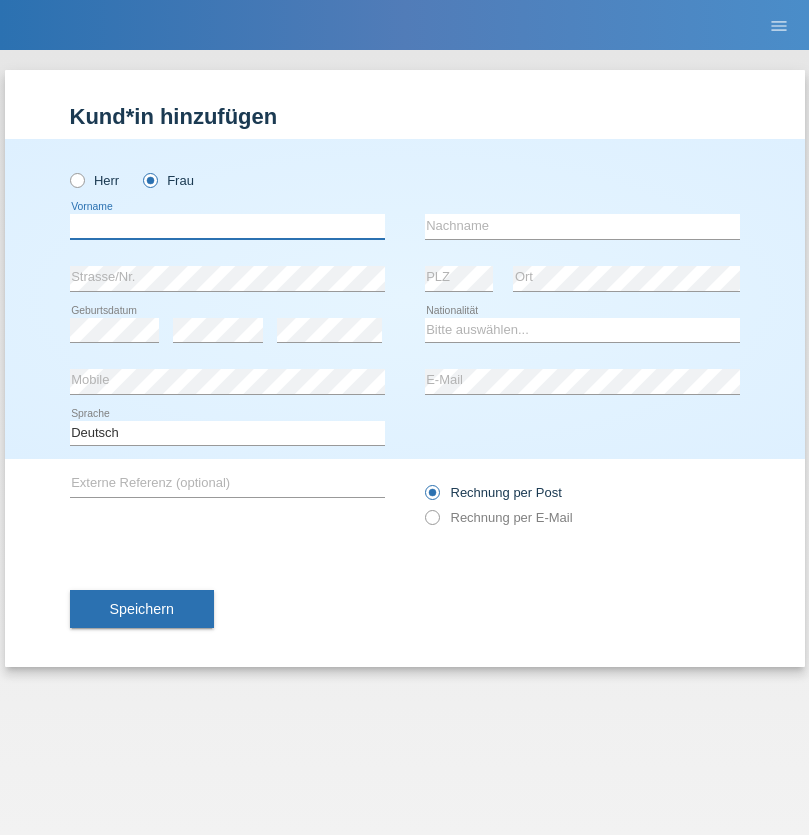 click at bounding box center [227, 226] 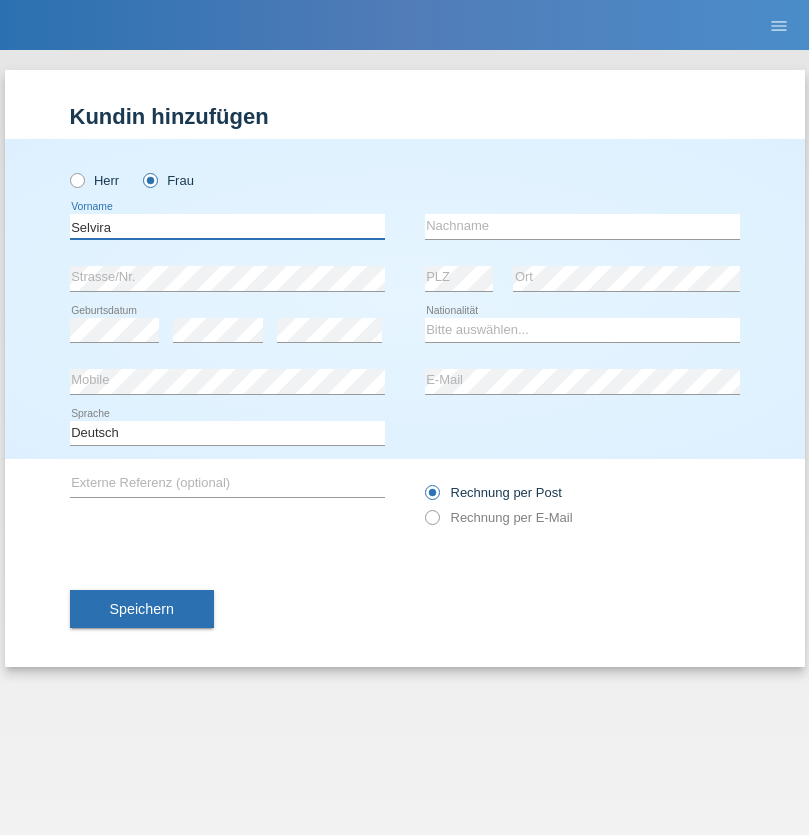 type on "Selvira" 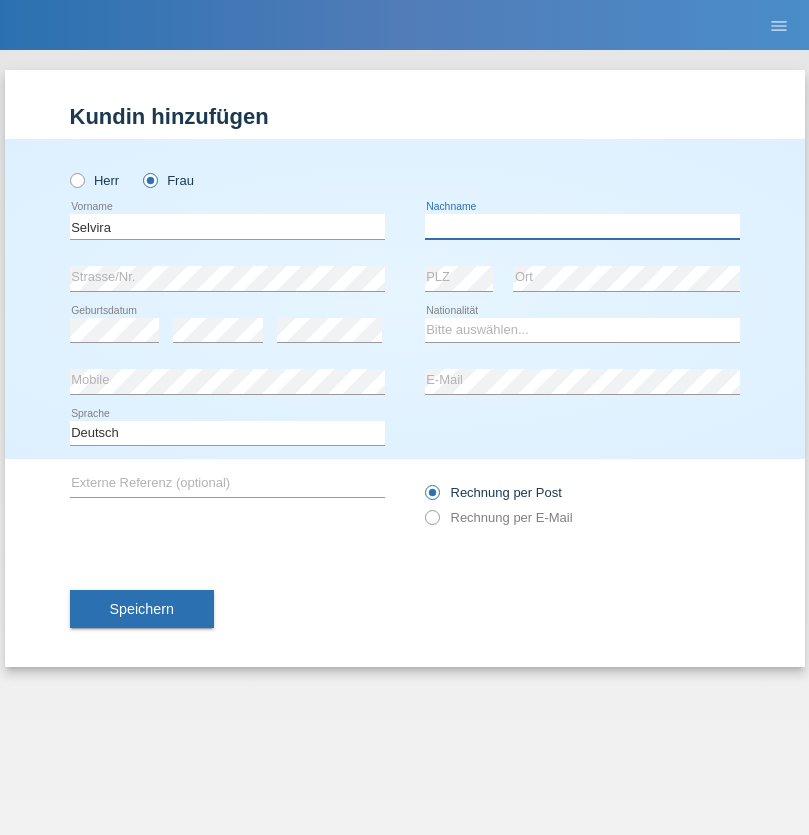 click at bounding box center (582, 226) 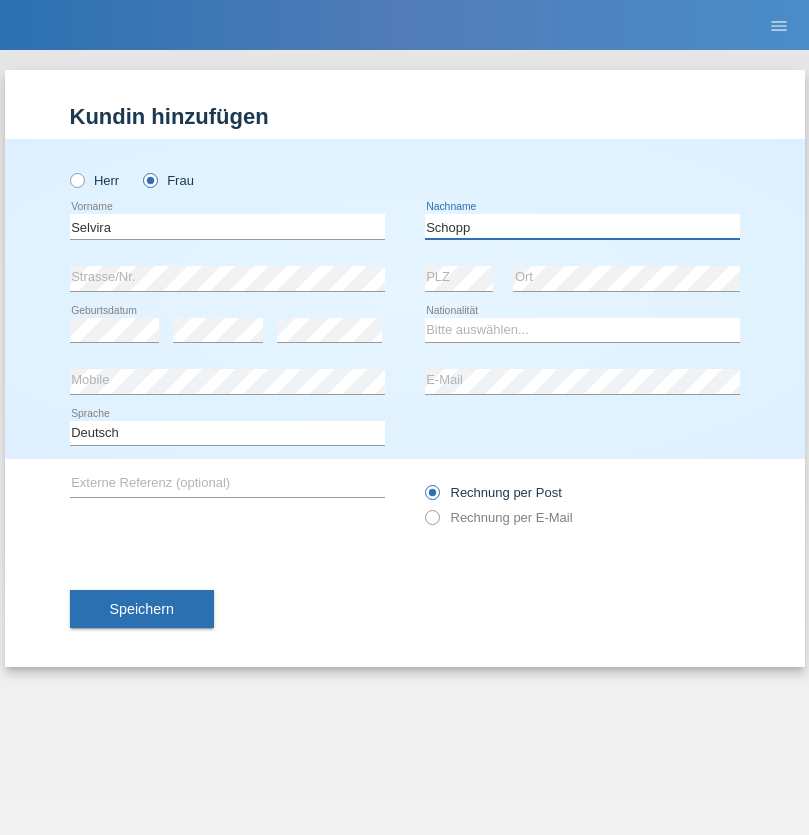type on "Schopp" 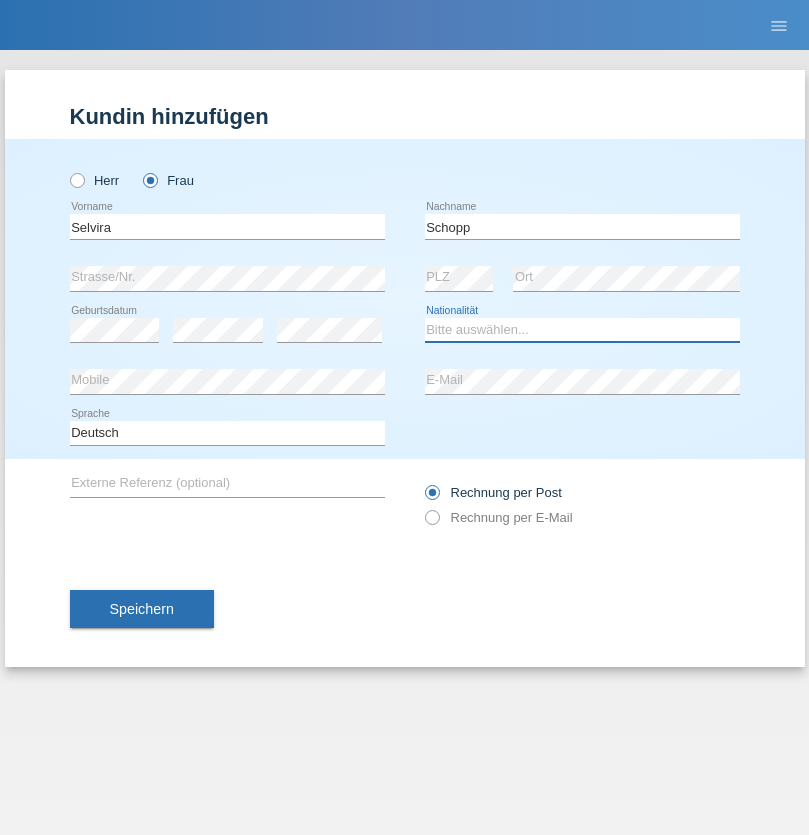 select on "CH" 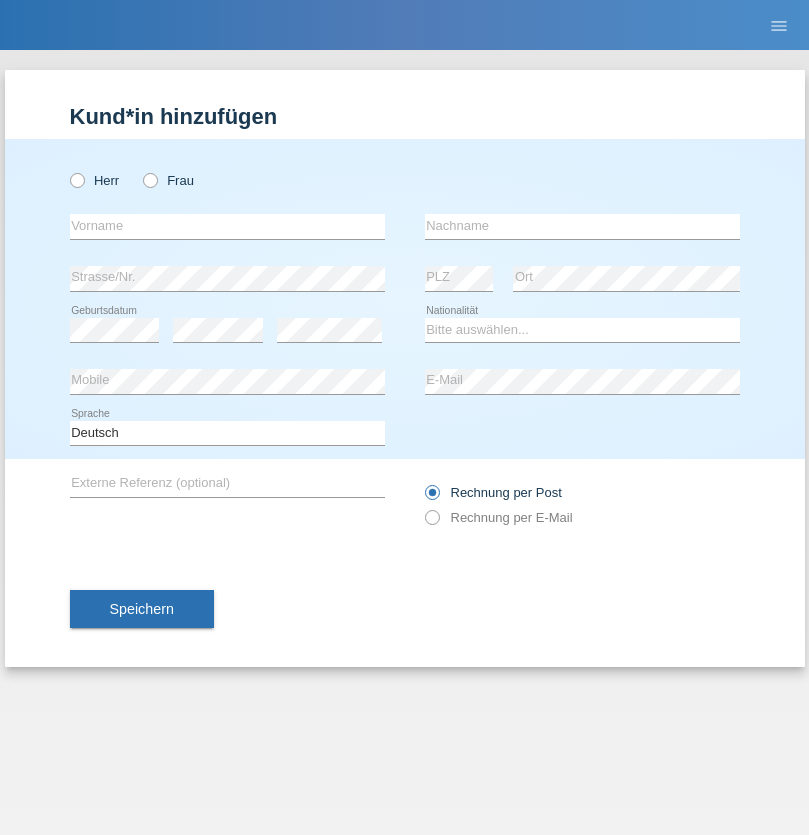 scroll, scrollTop: 0, scrollLeft: 0, axis: both 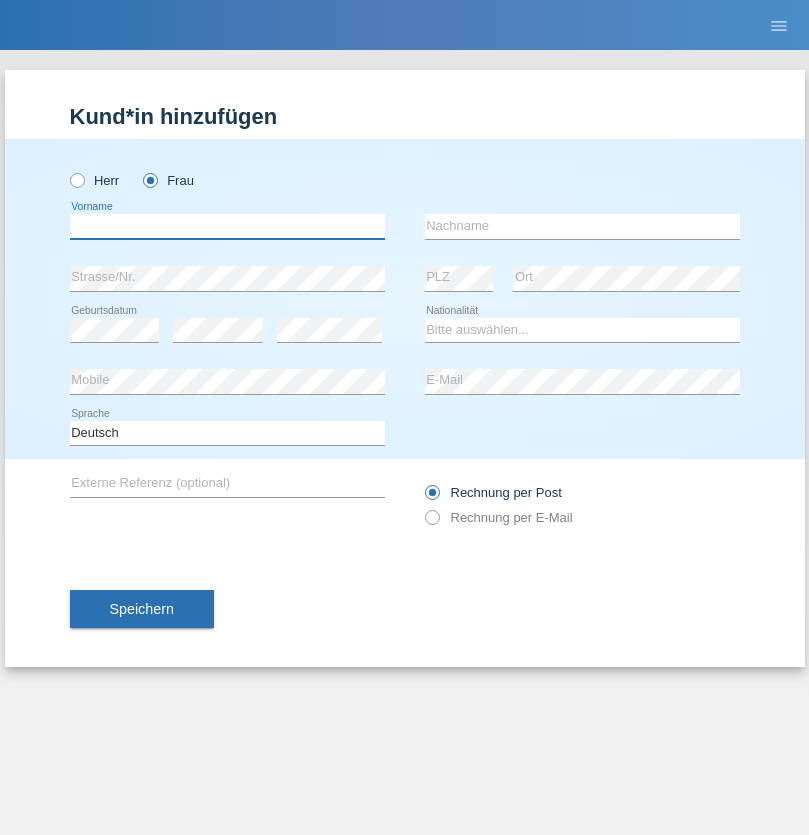 click at bounding box center [227, 226] 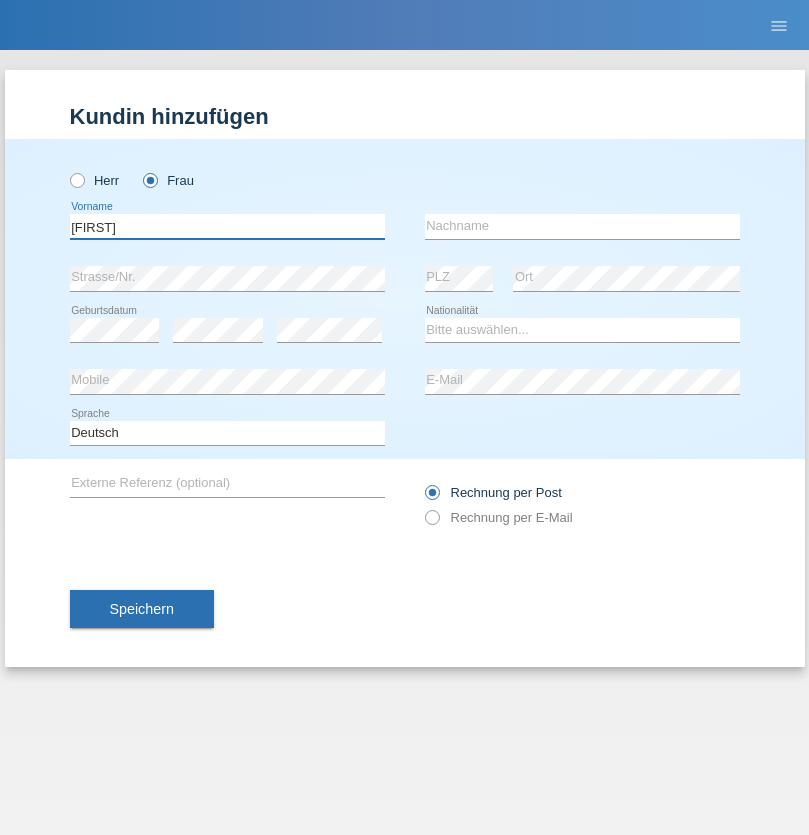 type on "[FIRST]" 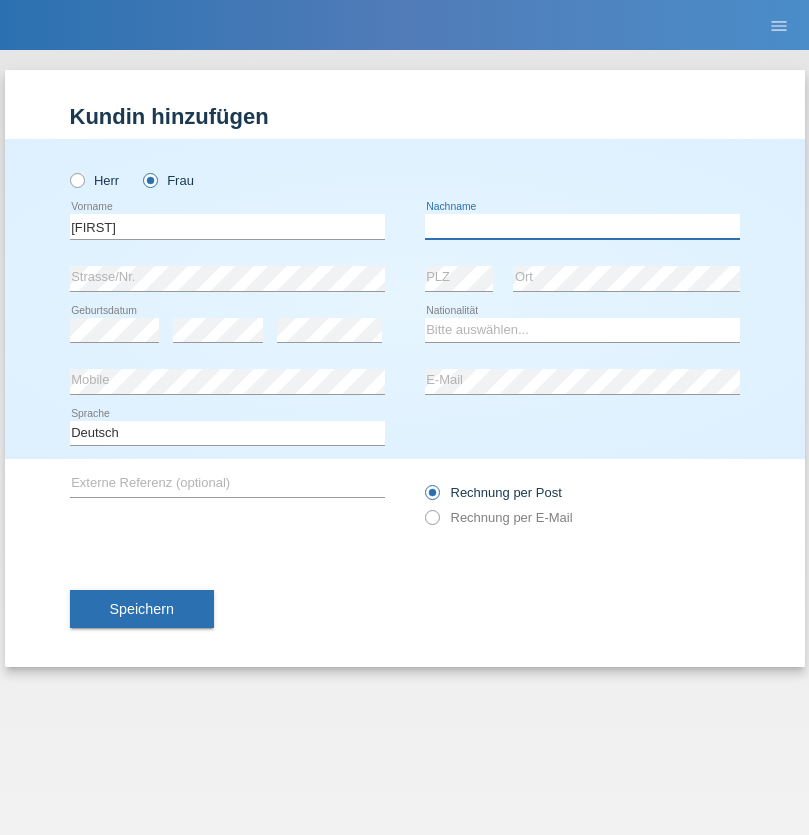click at bounding box center [582, 226] 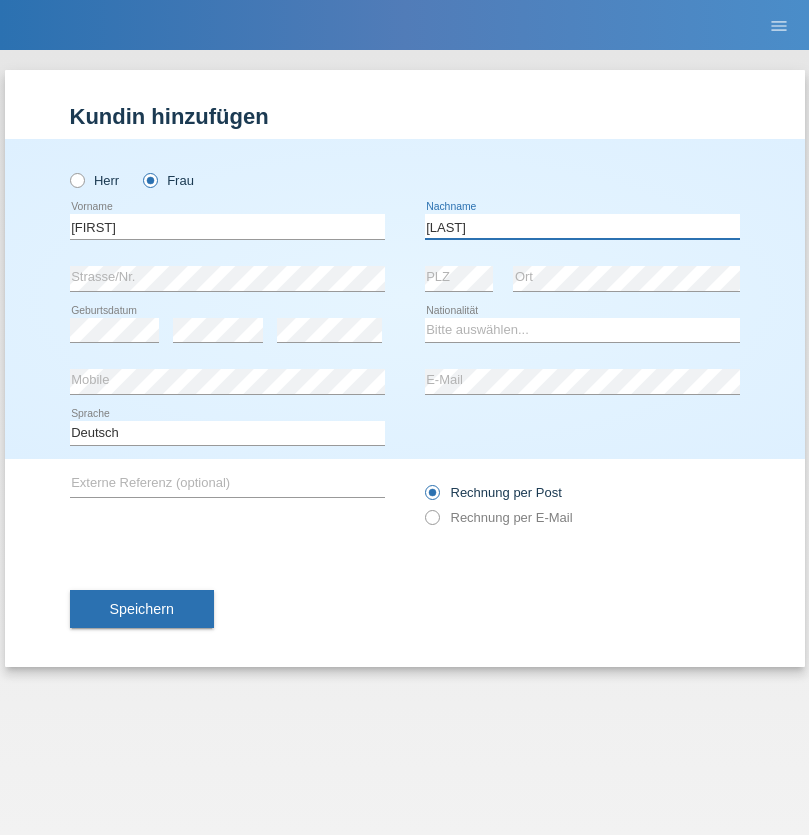 type on "[LAST]" 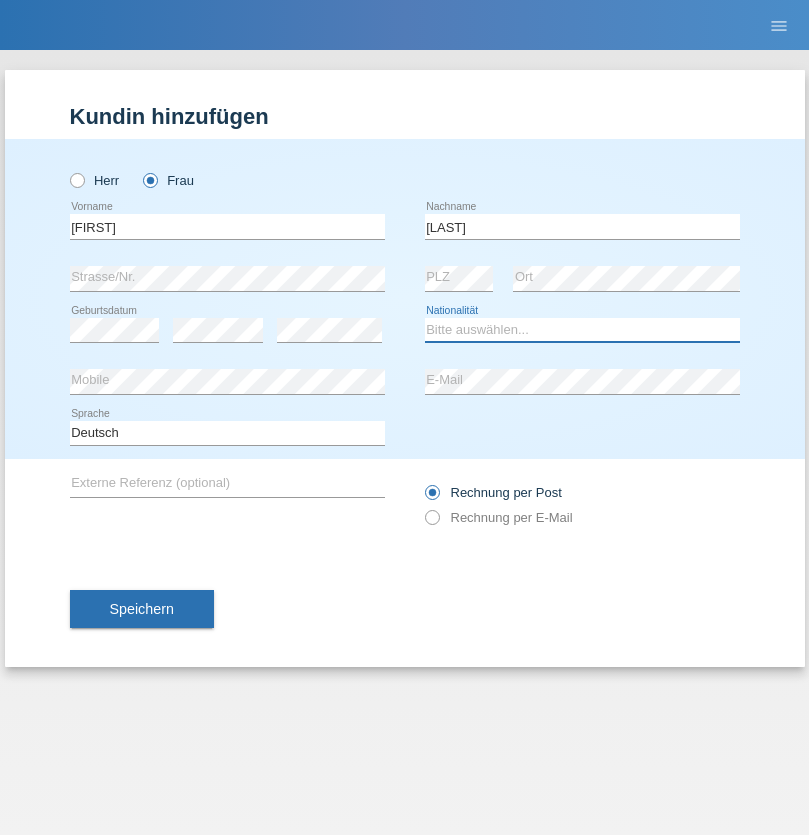 select on "SK" 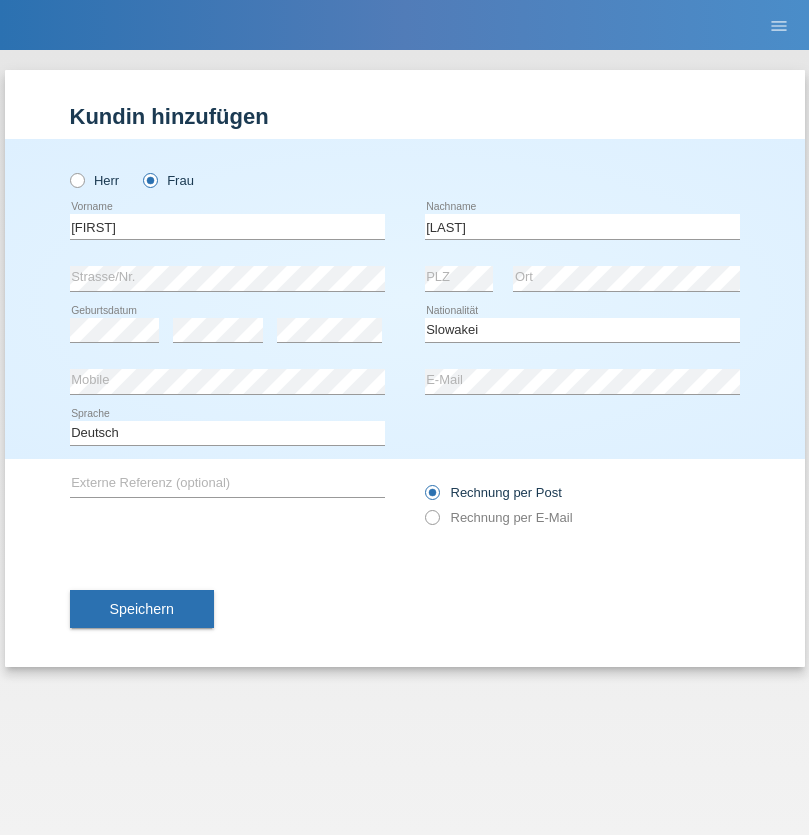 select on "C" 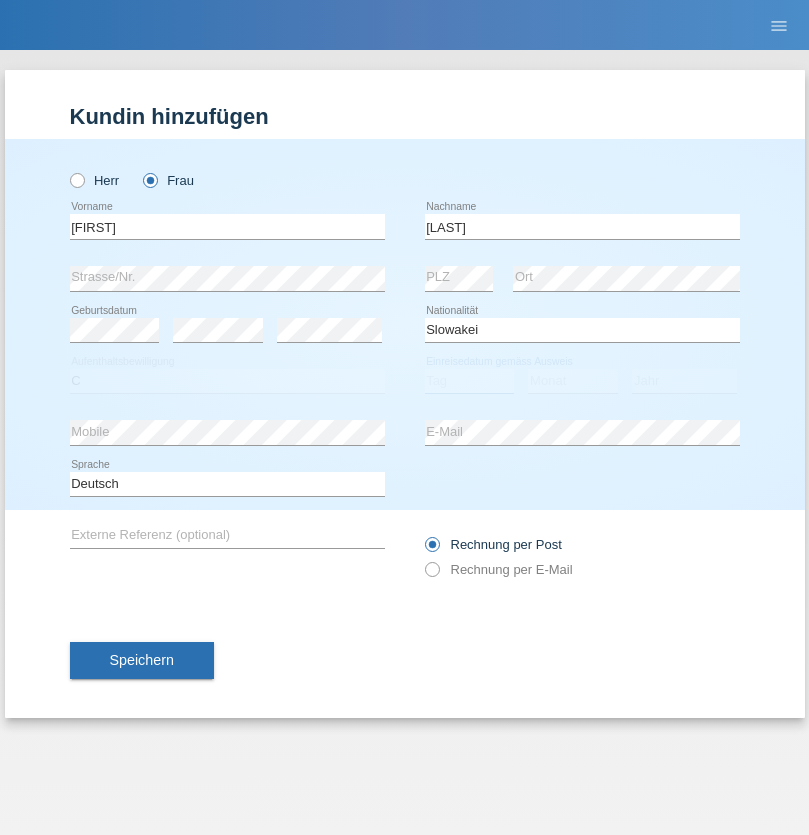 select on "05" 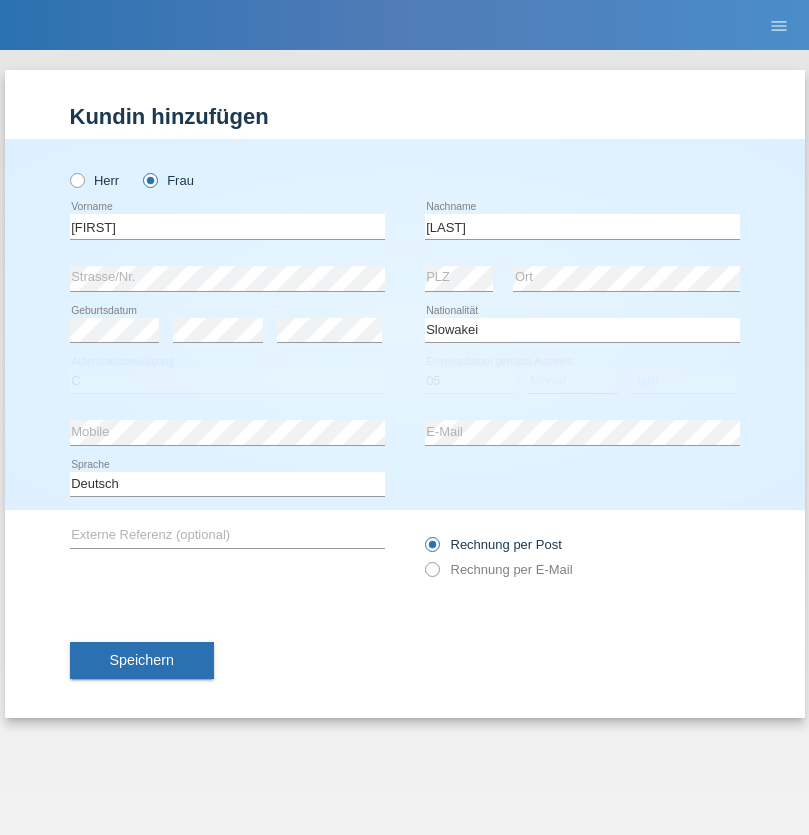 select on "04" 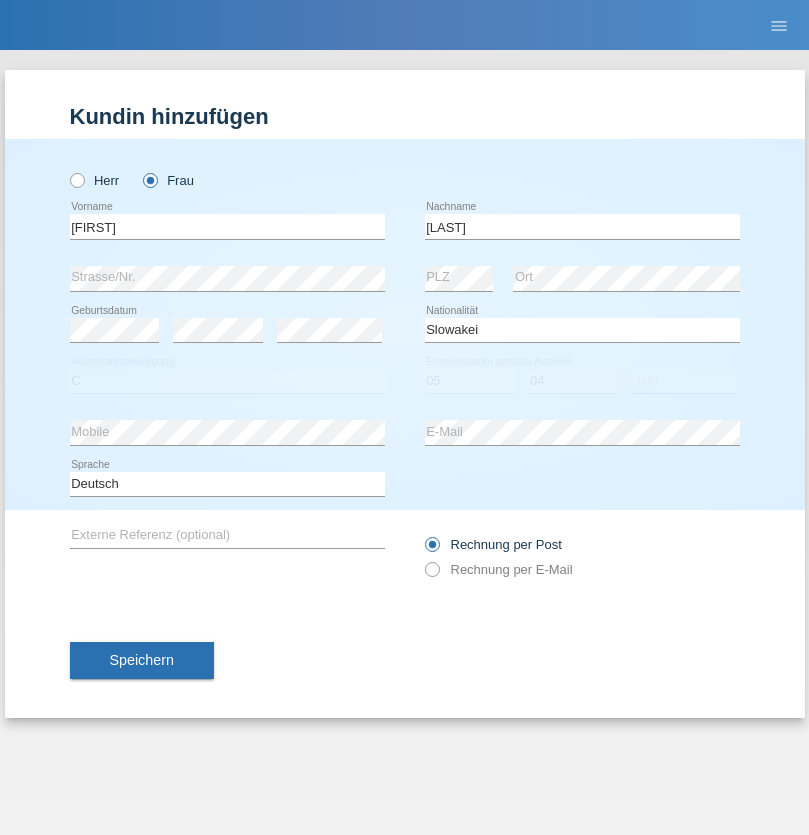 select on "2014" 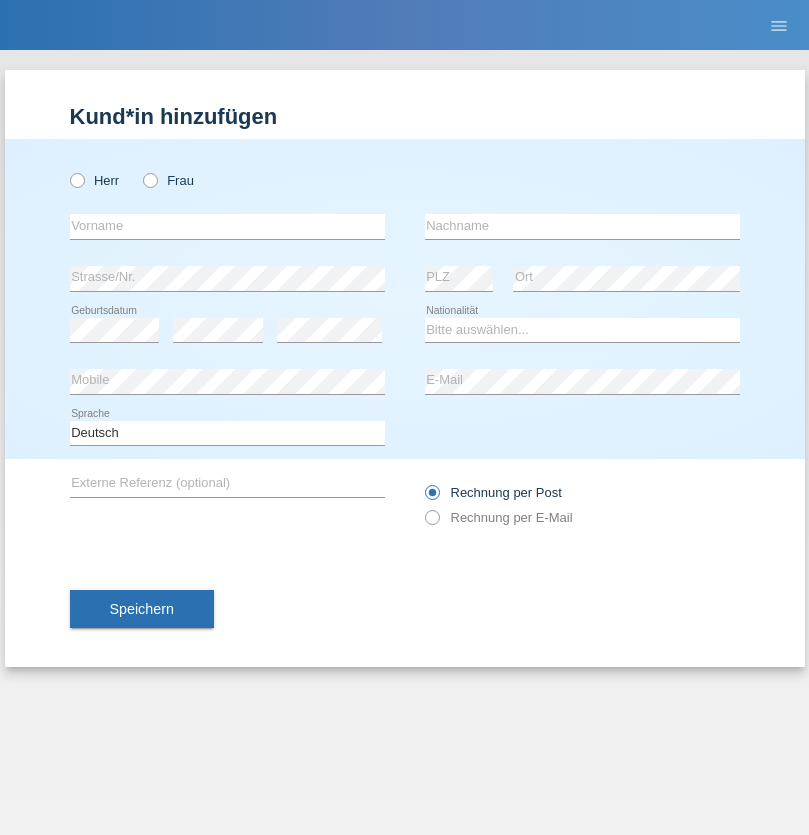 scroll, scrollTop: 0, scrollLeft: 0, axis: both 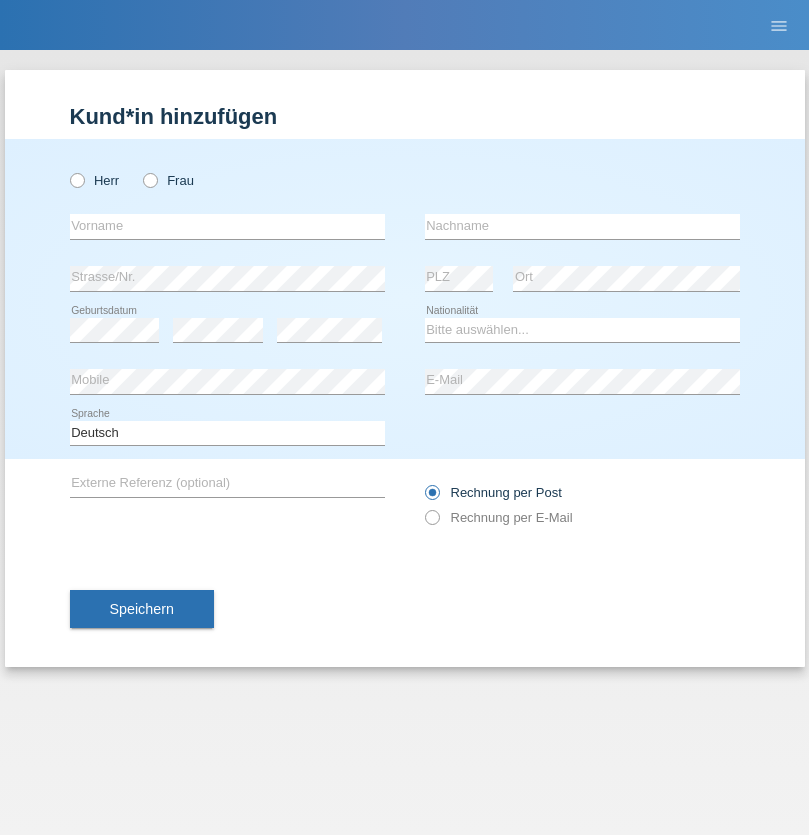 radio on "true" 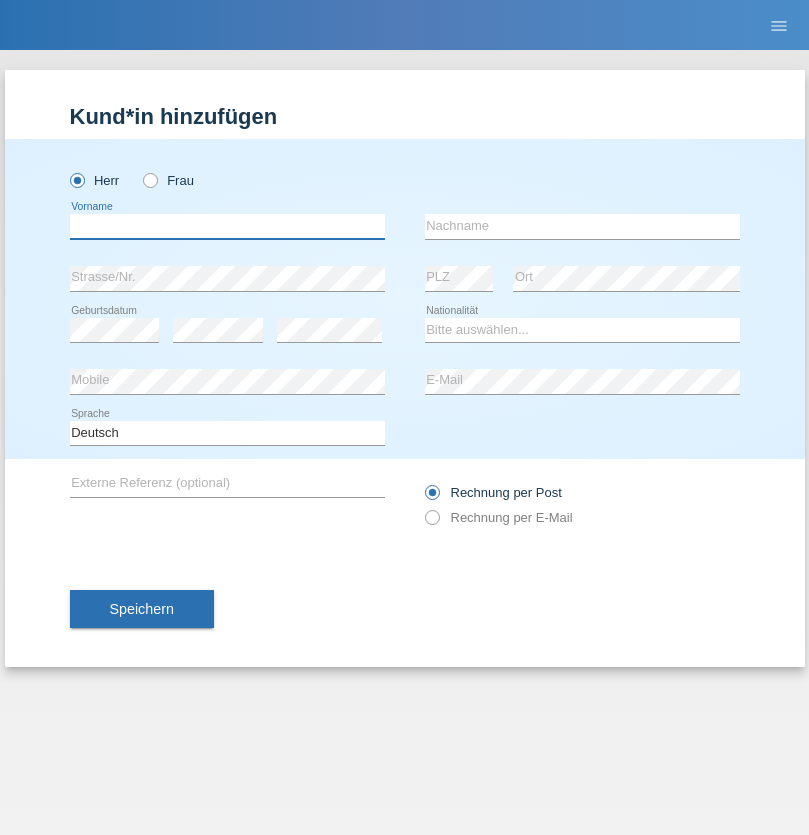 click at bounding box center [227, 226] 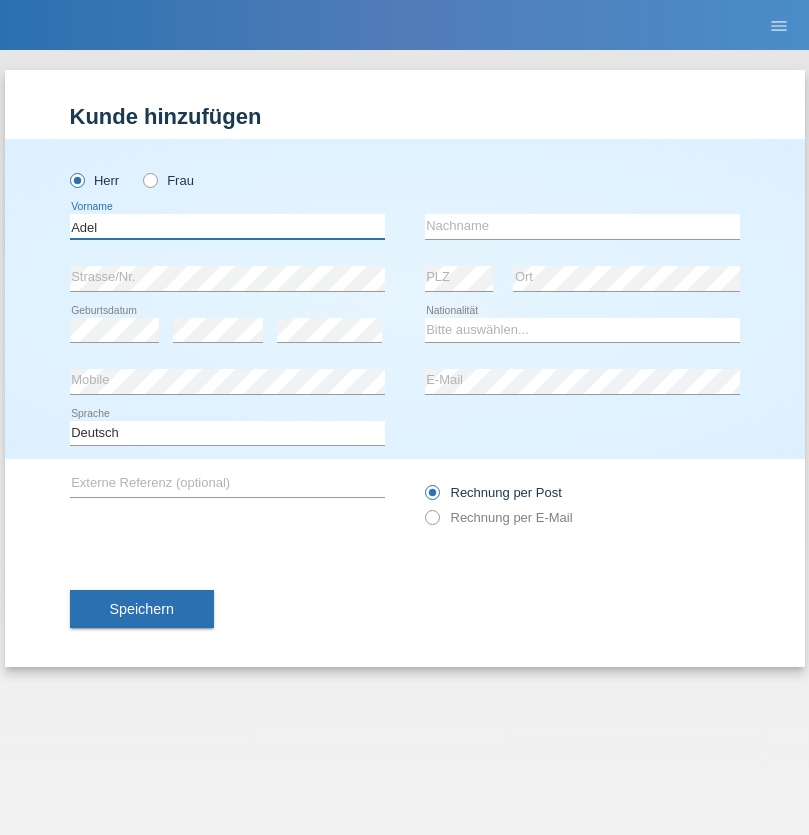 type on "Adel" 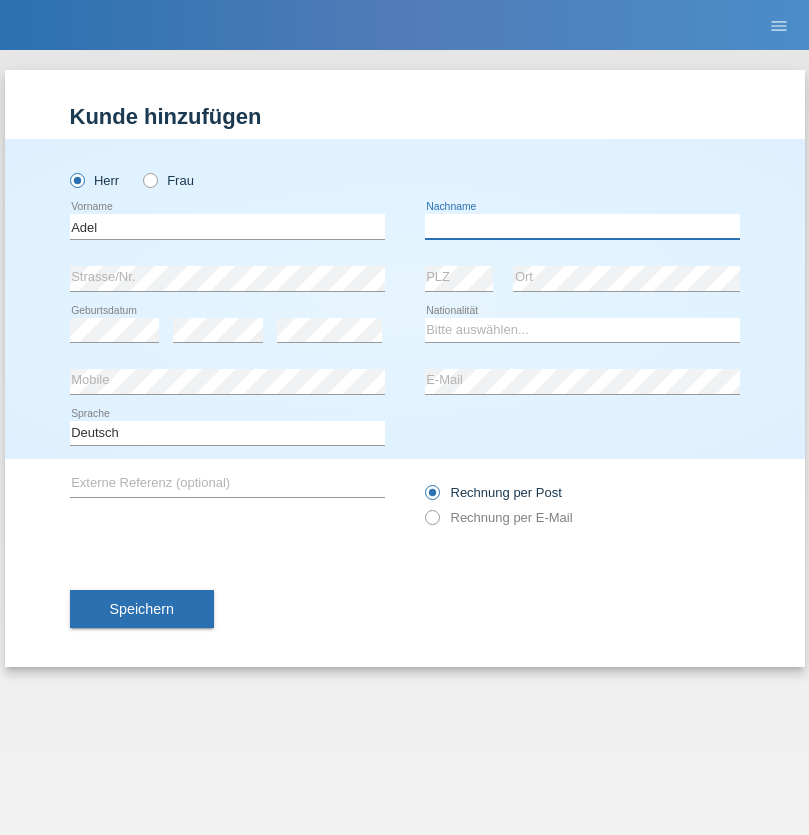 click at bounding box center [582, 226] 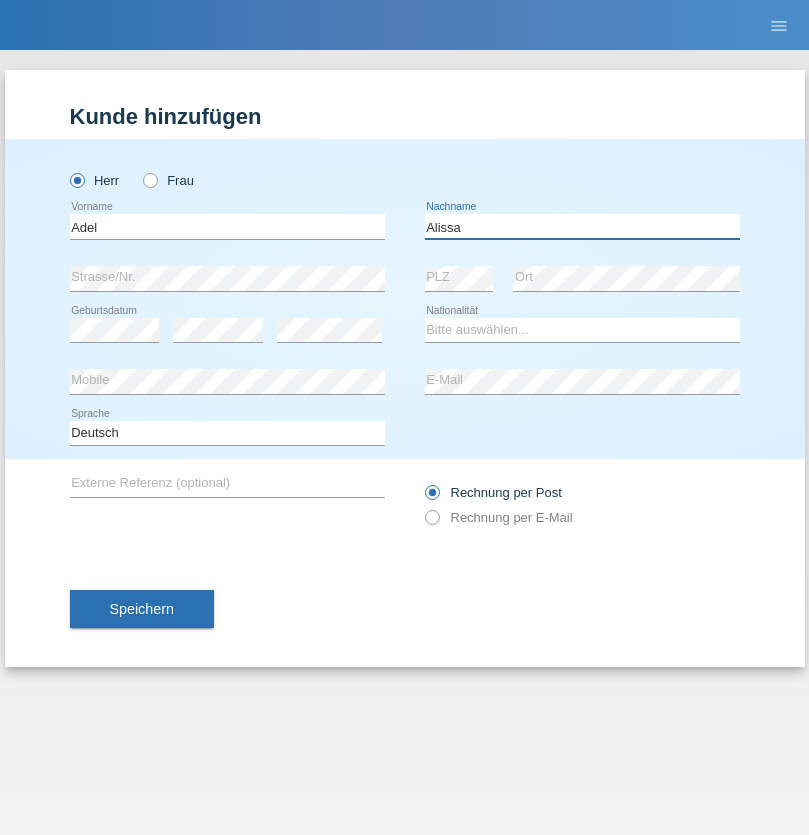 type on "Alissa" 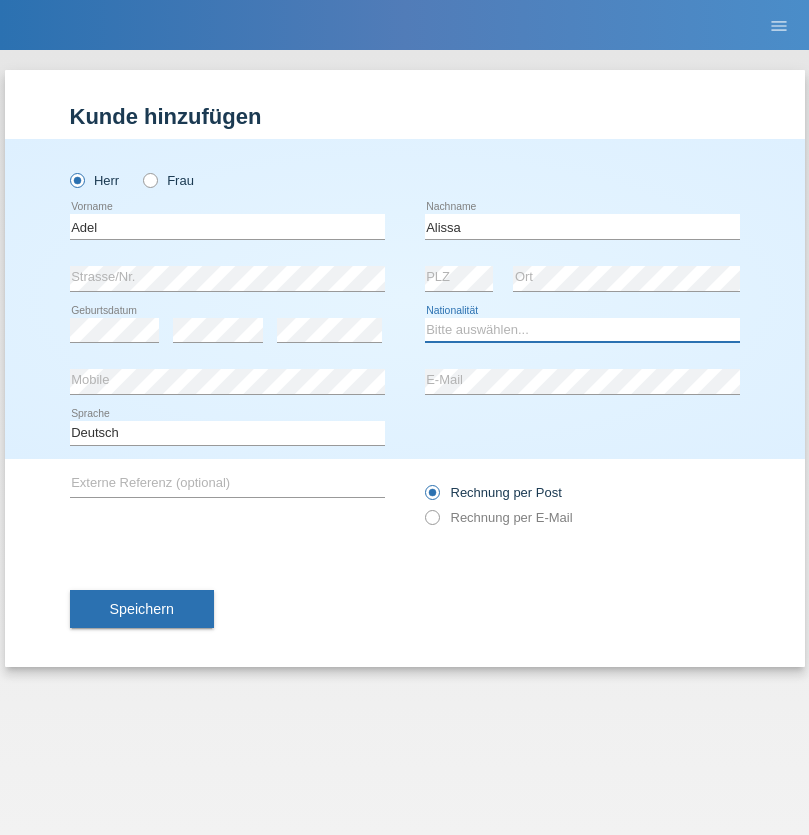 select on "SY" 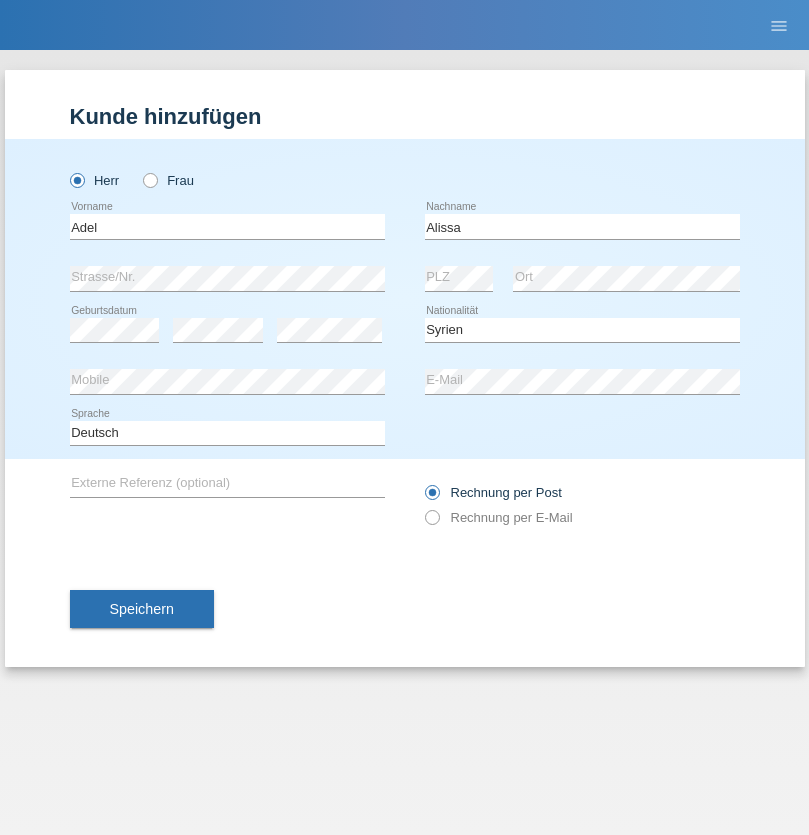 select on "C" 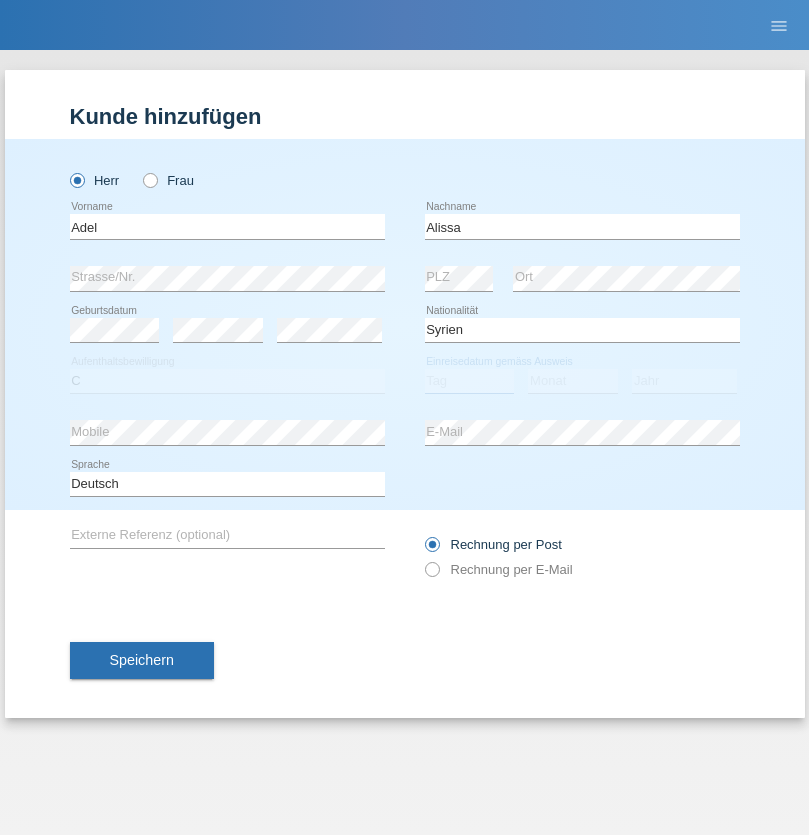 select on "20" 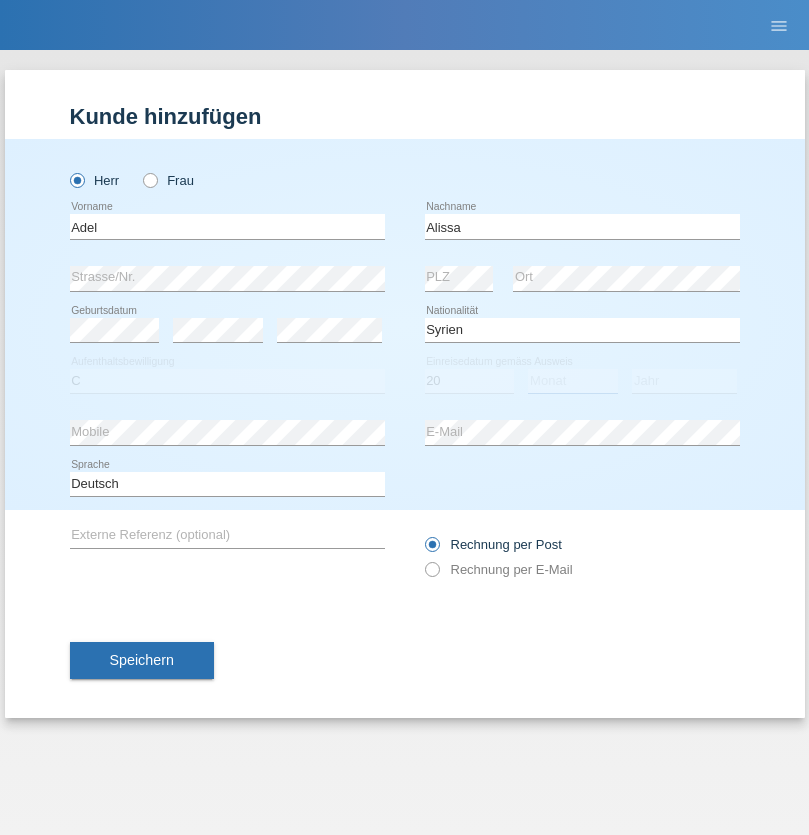 select on "09" 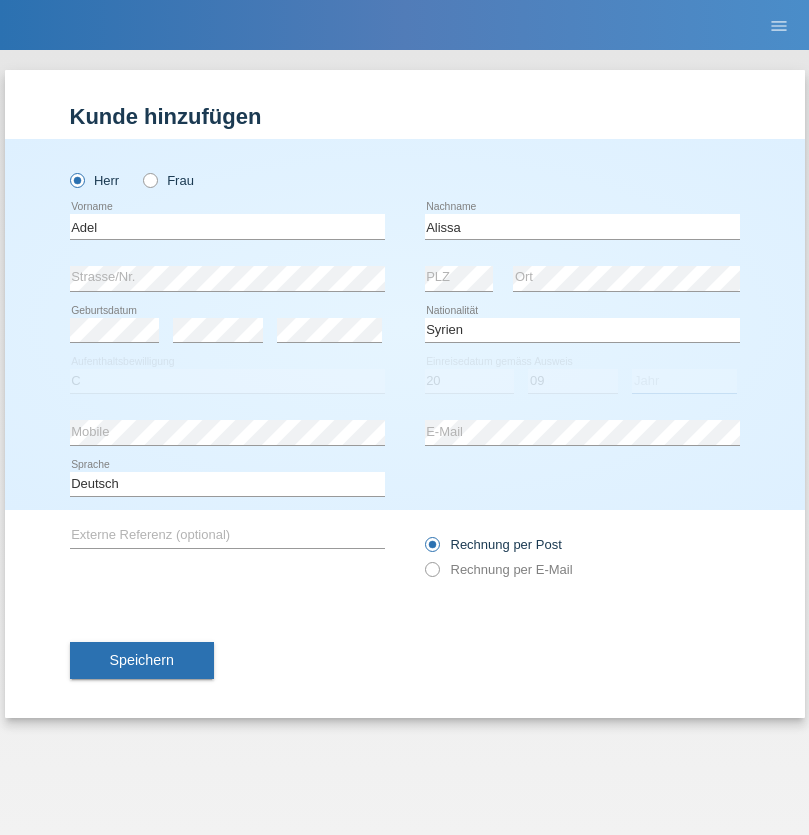 select on "2018" 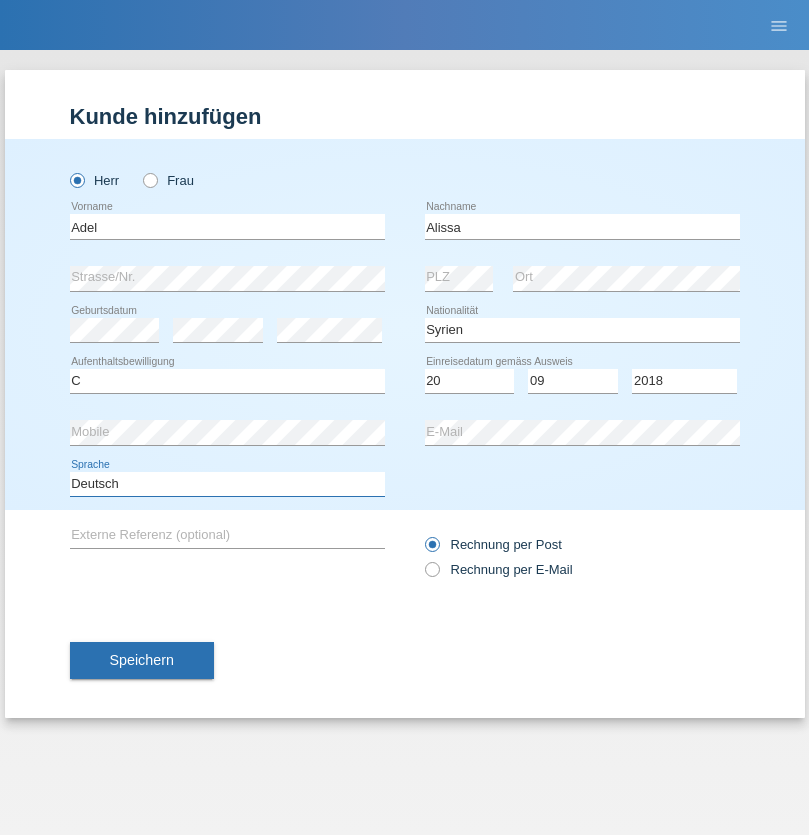 select on "en" 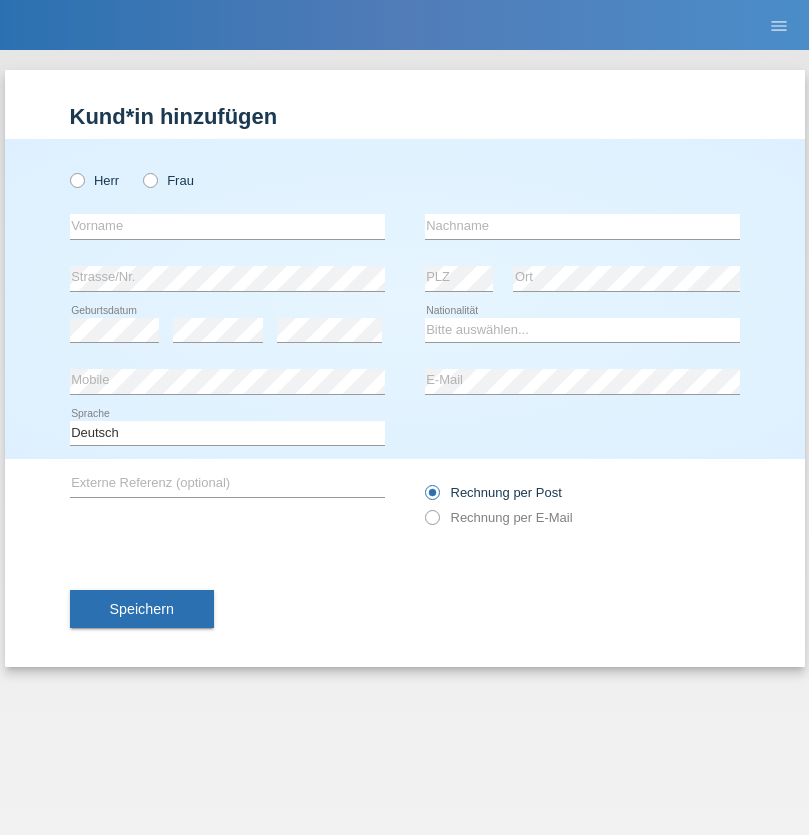 scroll, scrollTop: 0, scrollLeft: 0, axis: both 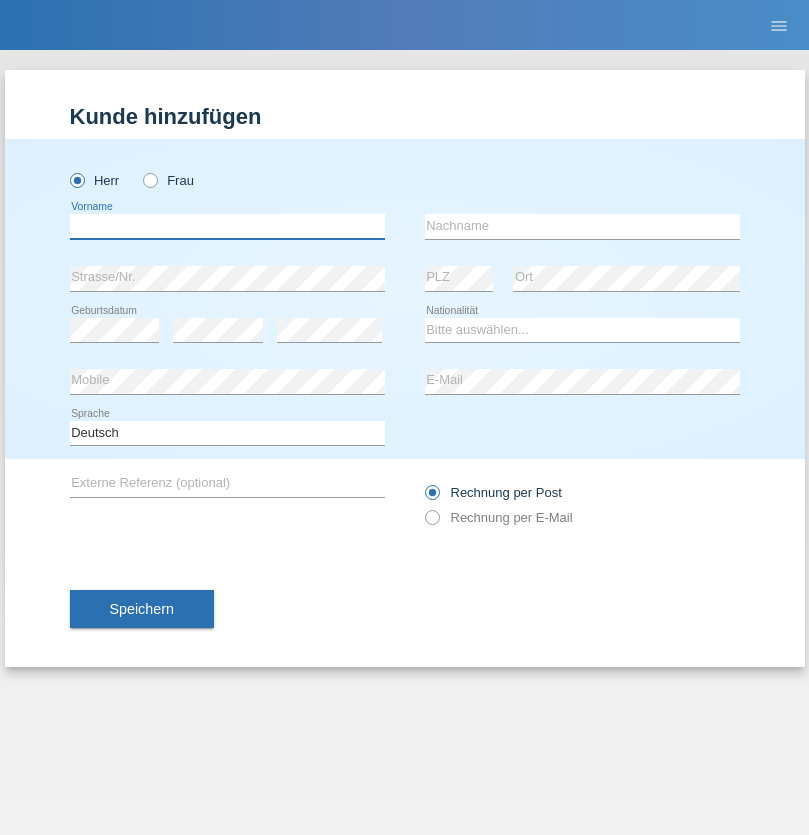 click at bounding box center (227, 226) 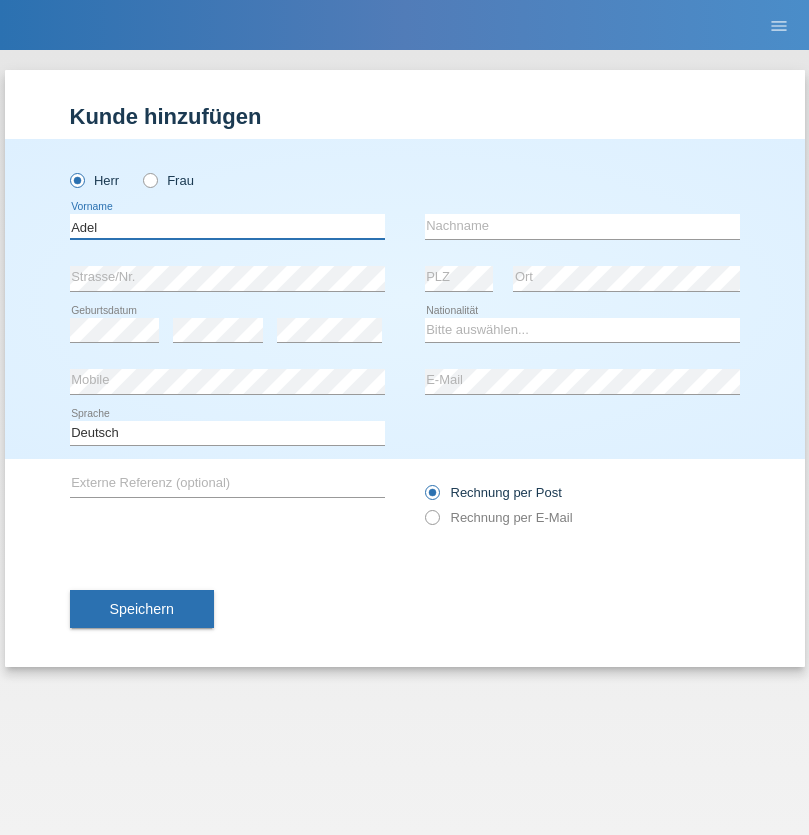 type on "Adel" 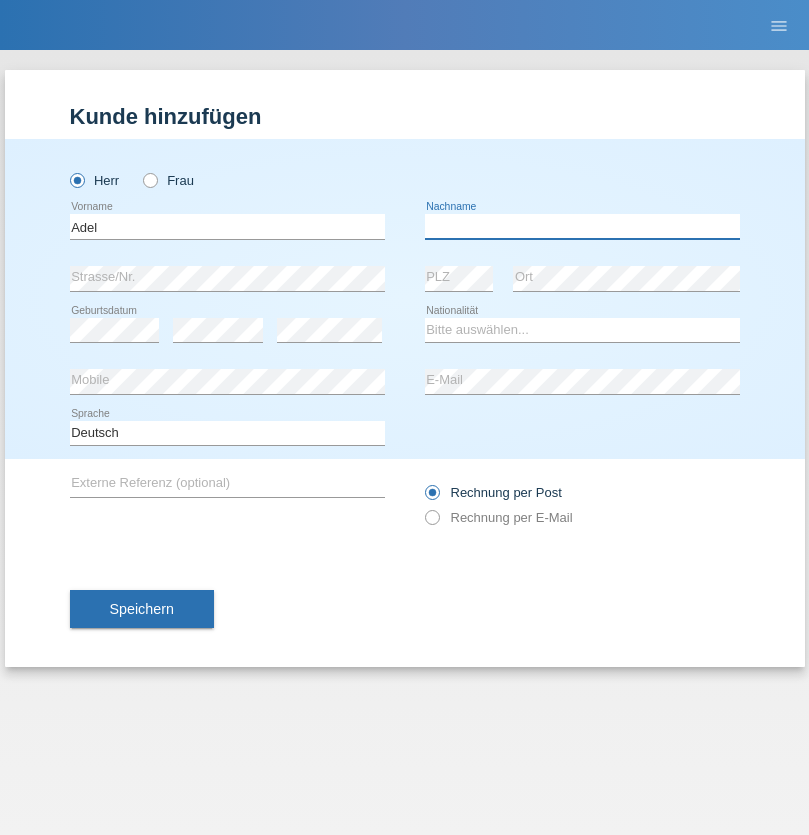 click at bounding box center [582, 226] 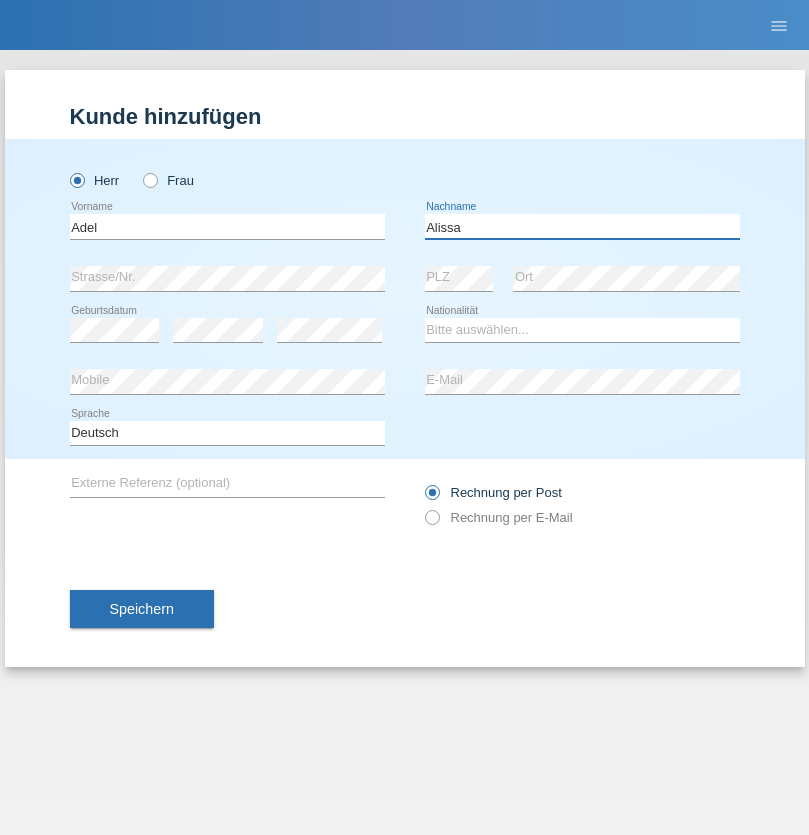 type on "Alissa" 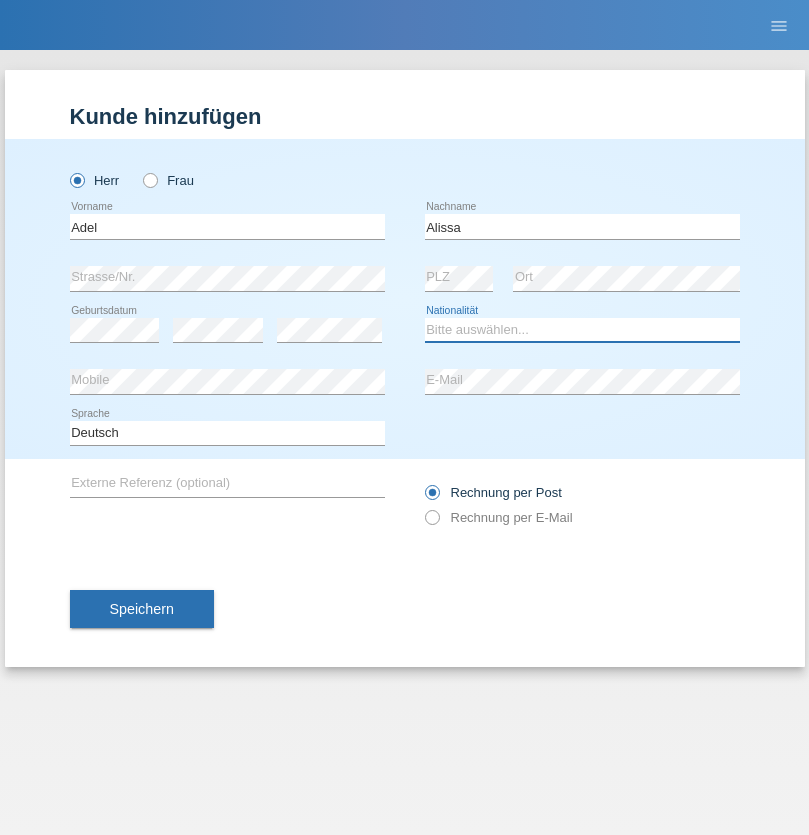 select on "SY" 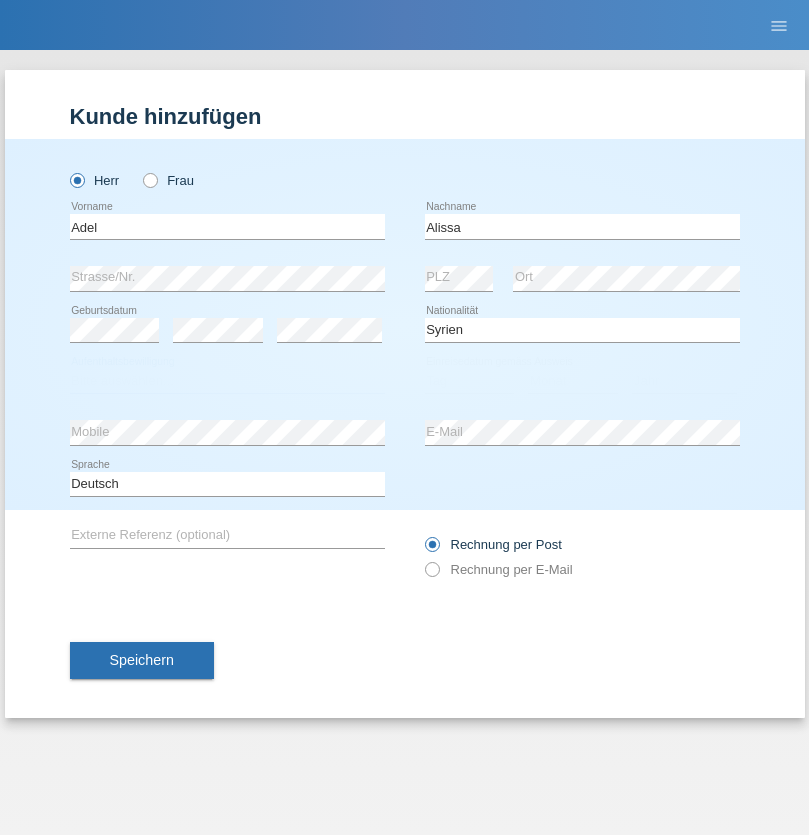 select on "C" 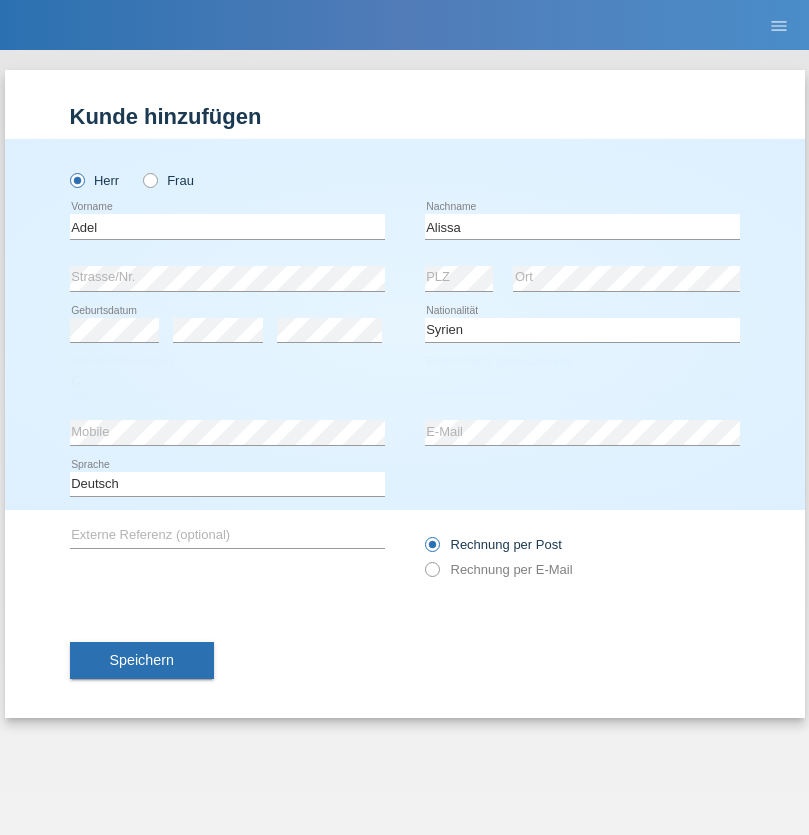 select on "20" 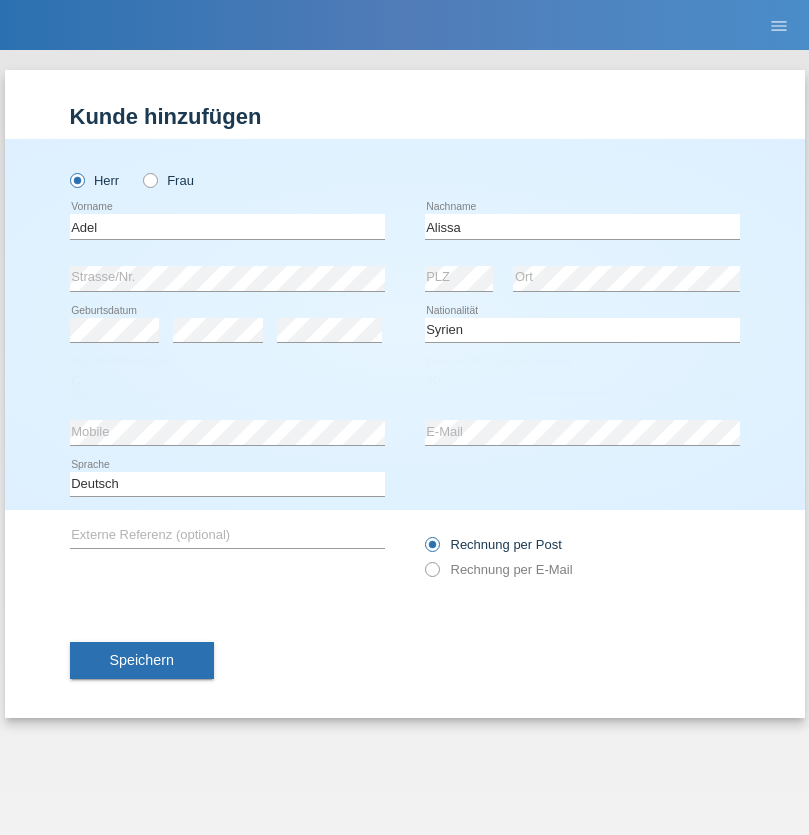 select on "09" 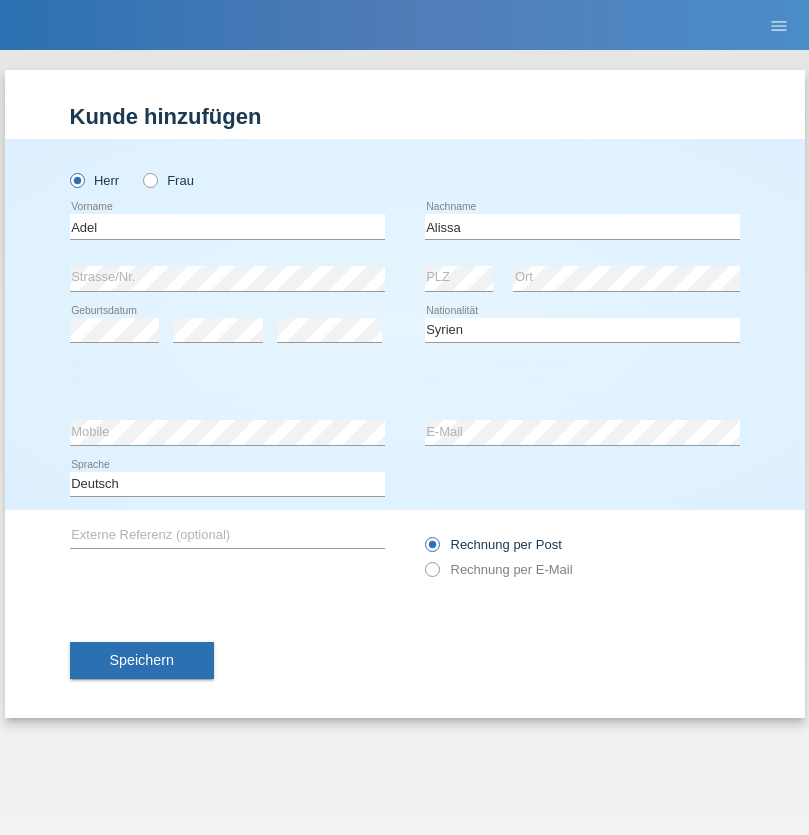 select on "2018" 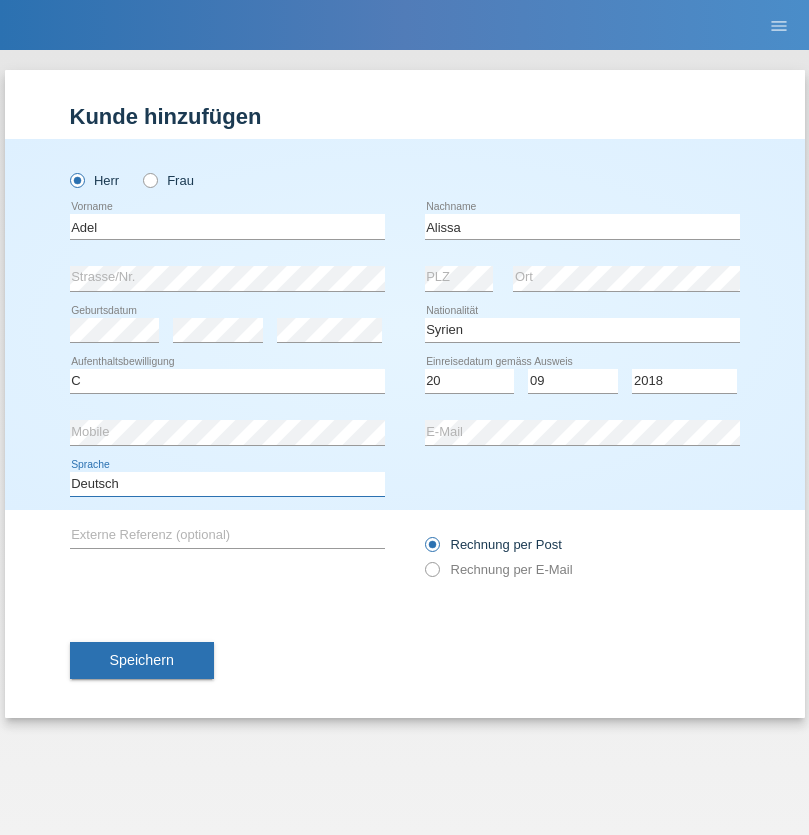 select on "en" 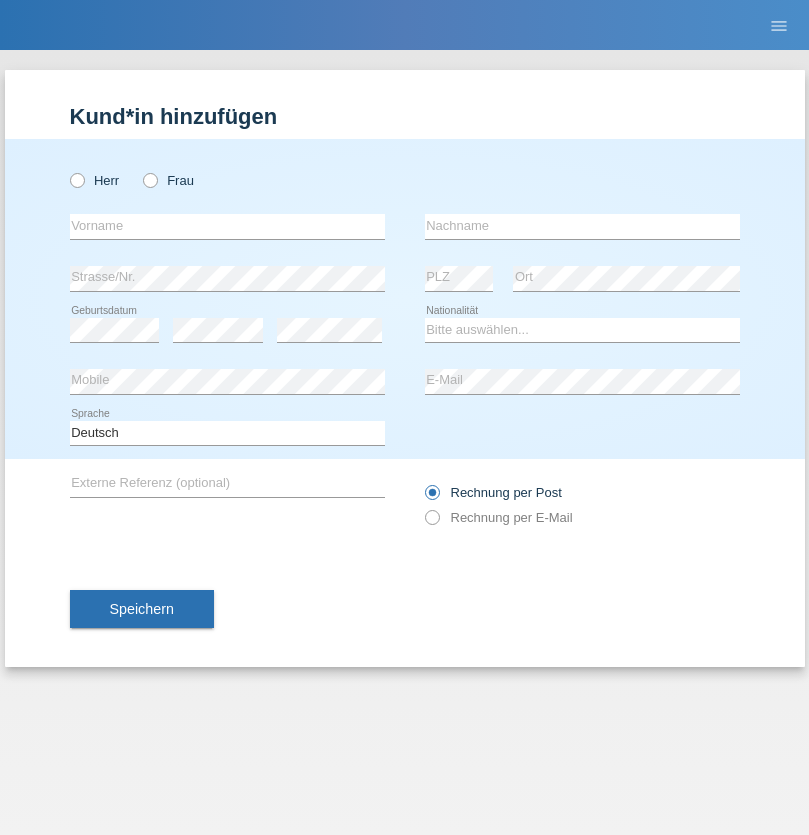 scroll, scrollTop: 0, scrollLeft: 0, axis: both 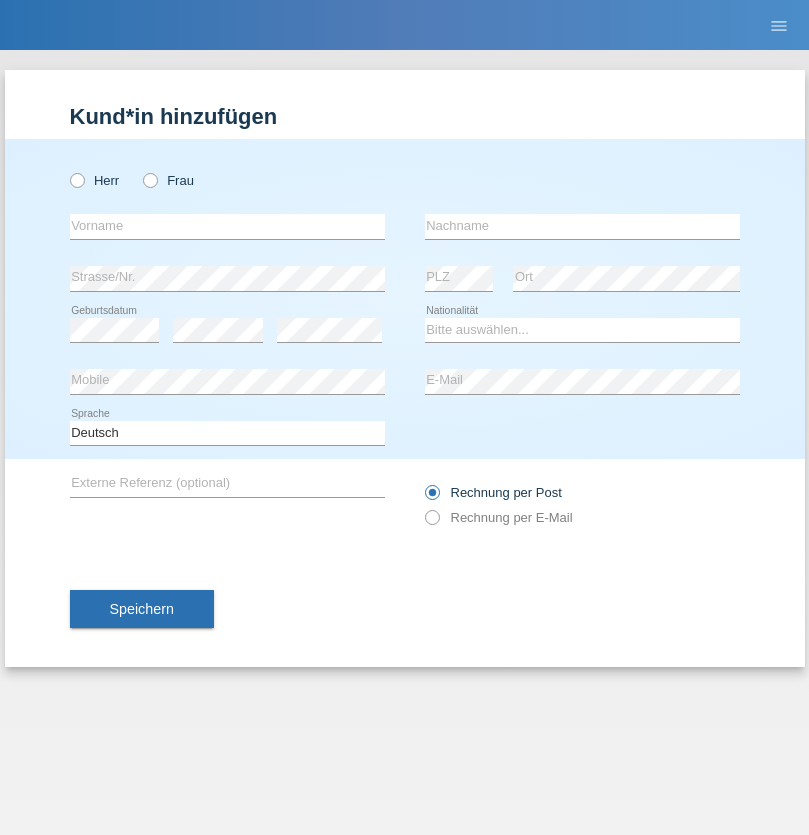 radio on "true" 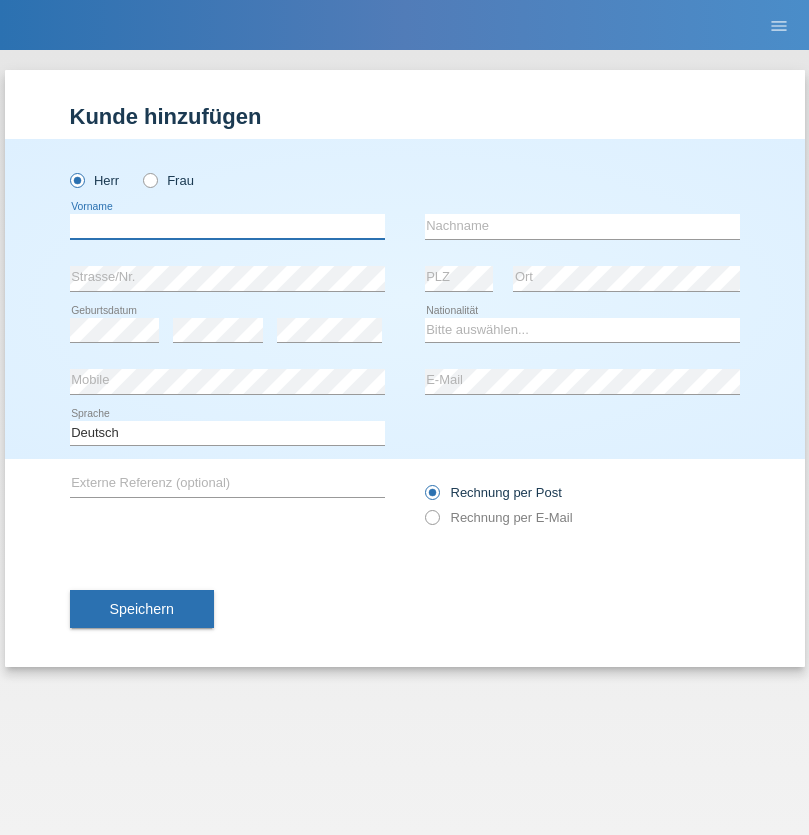 click at bounding box center [227, 226] 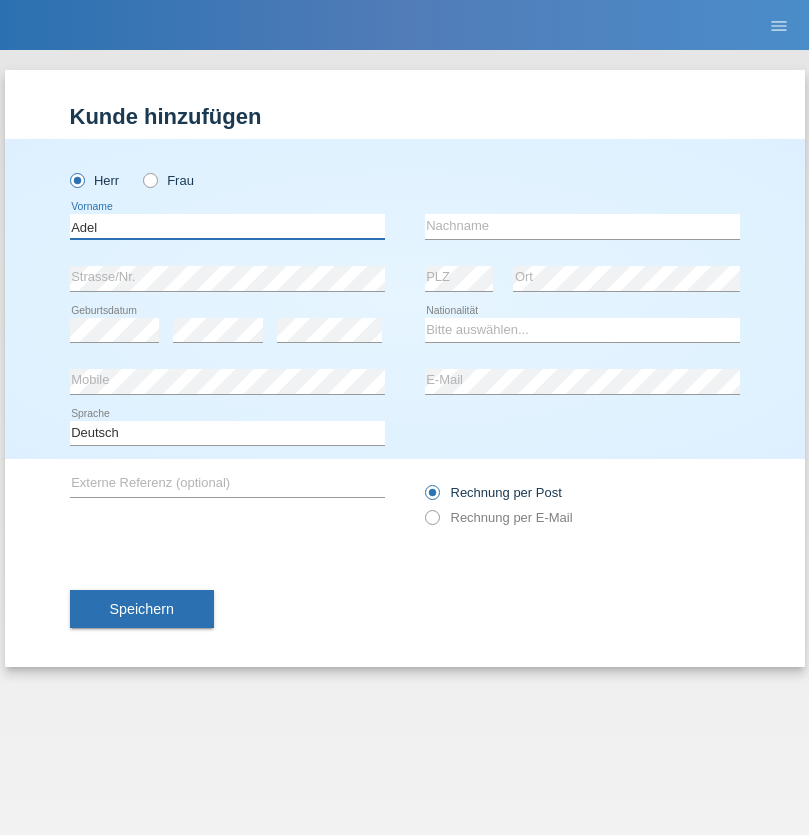 type on "Adel" 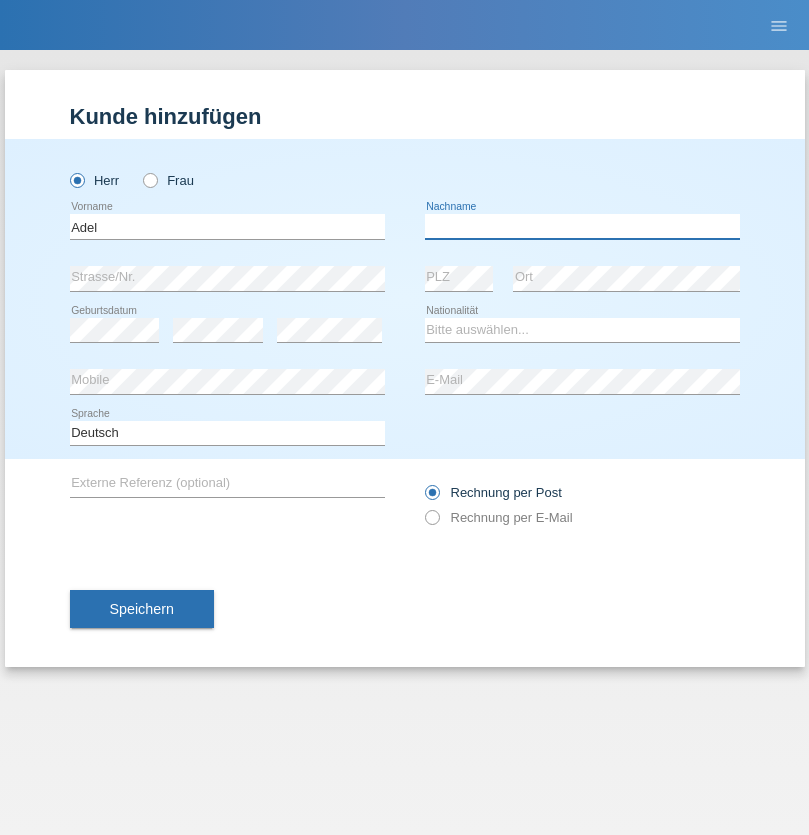 click at bounding box center [582, 226] 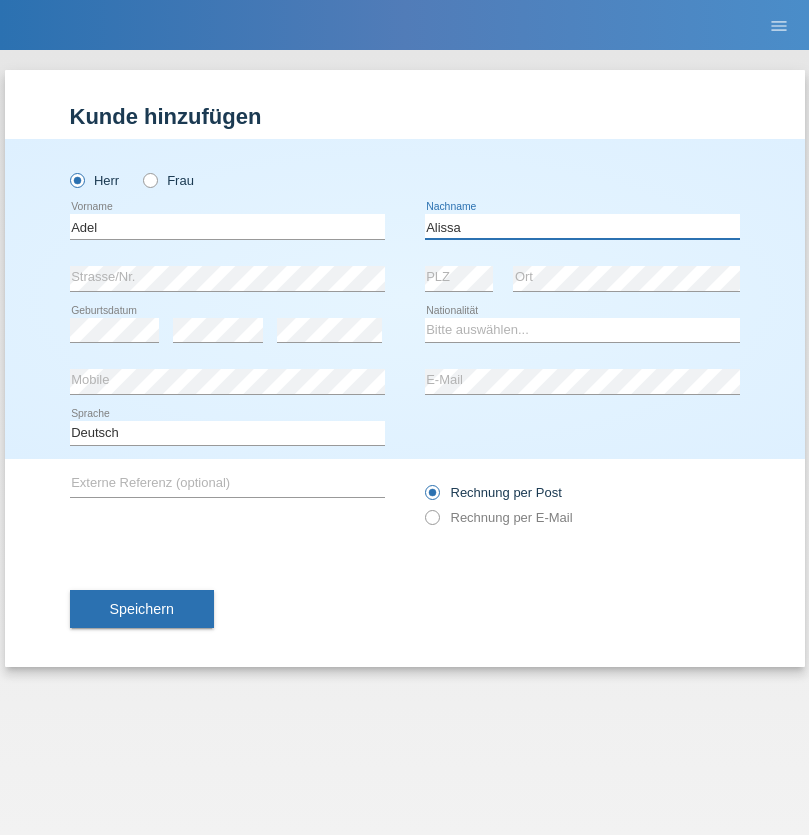 type on "Alissa" 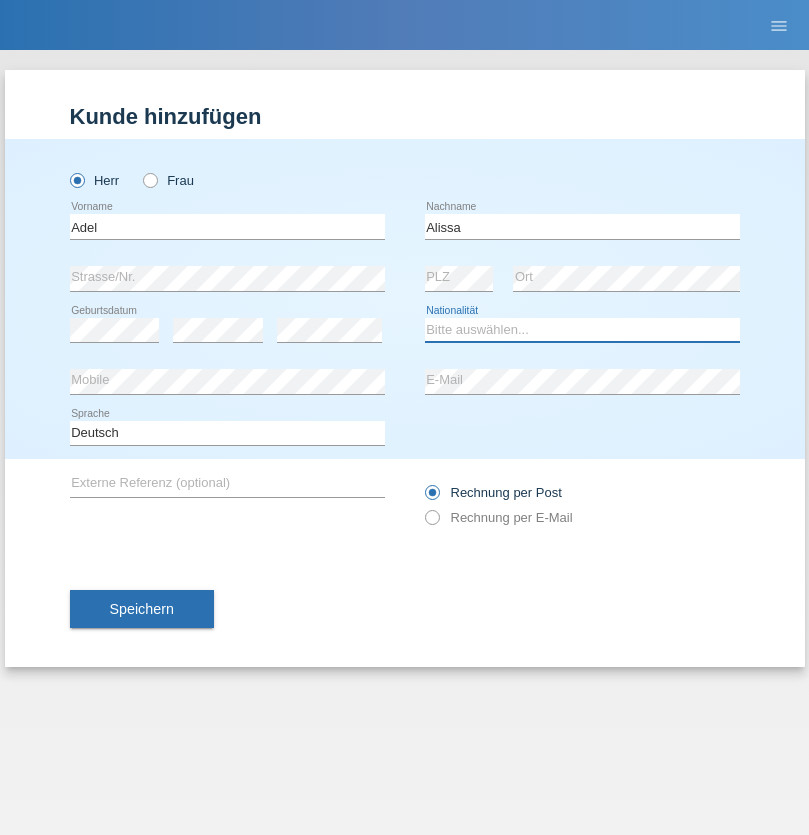 select on "SY" 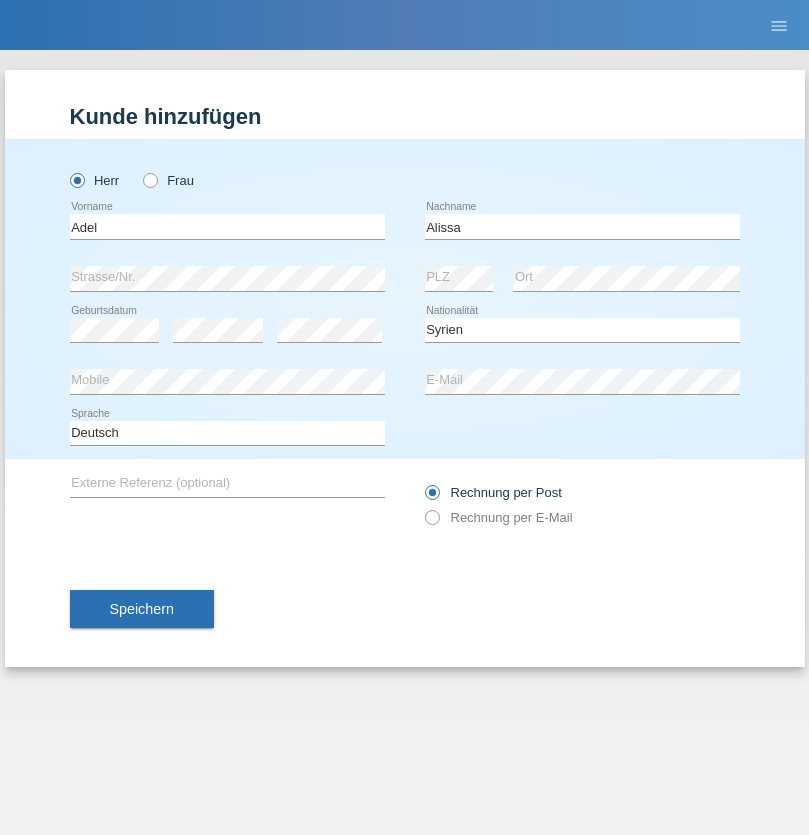 select on "C" 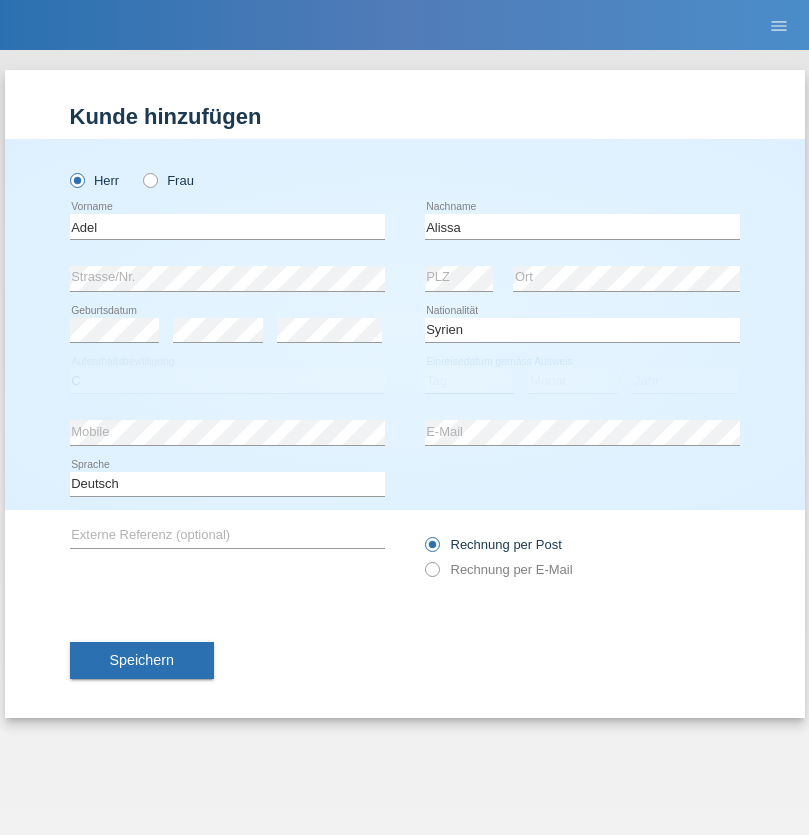 select on "20" 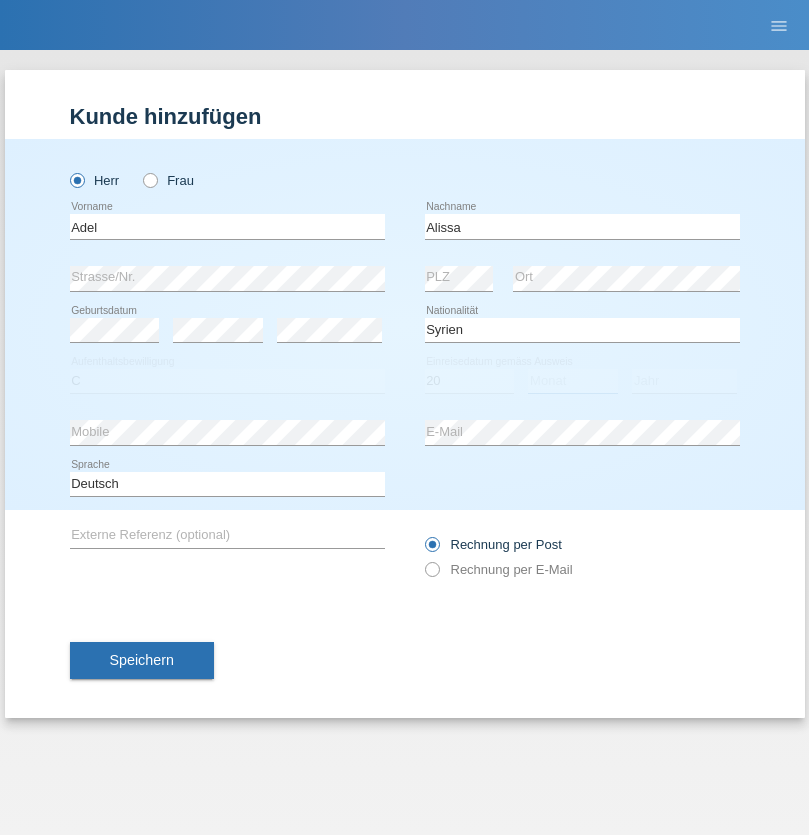 select on "09" 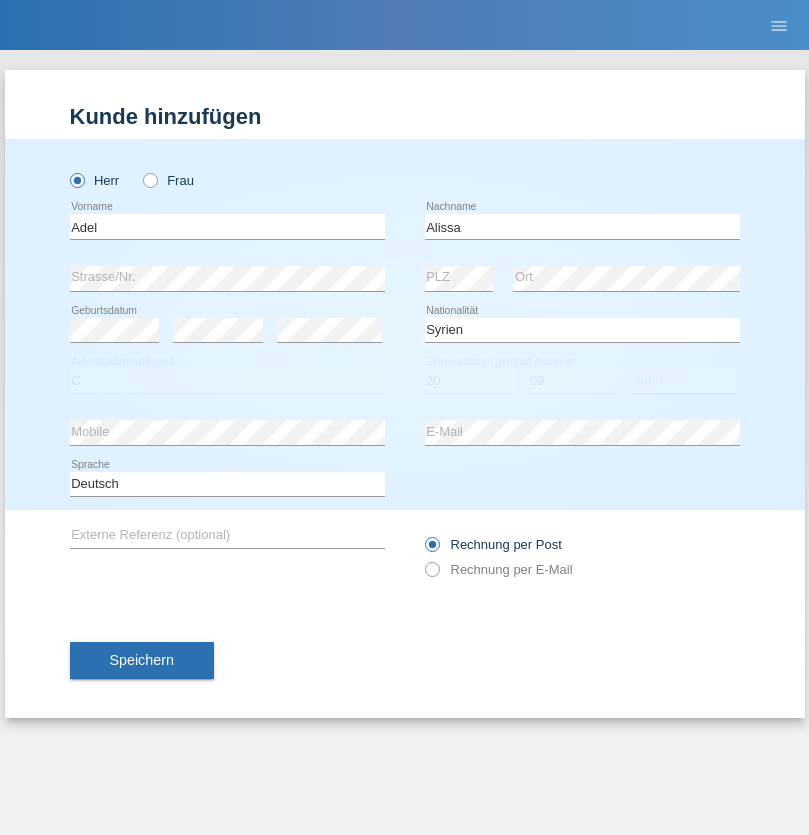 select on "2018" 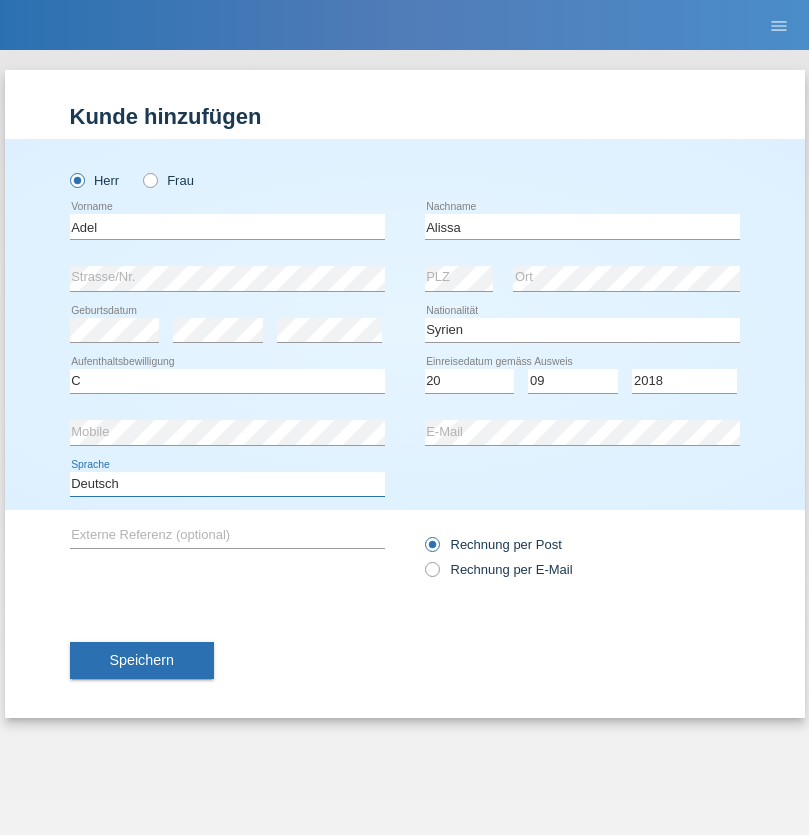 select on "en" 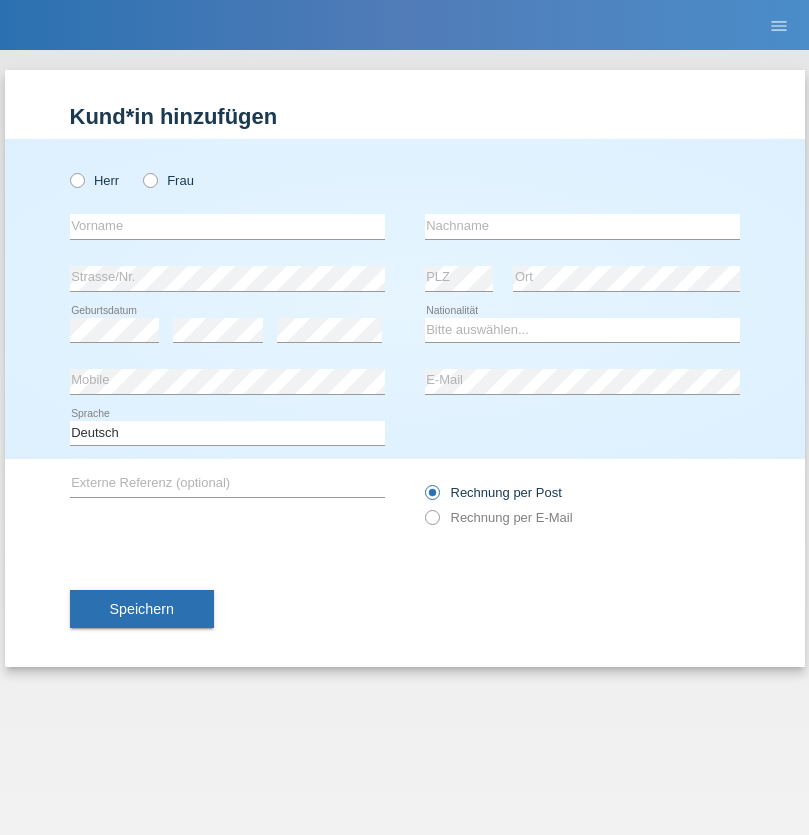 scroll, scrollTop: 0, scrollLeft: 0, axis: both 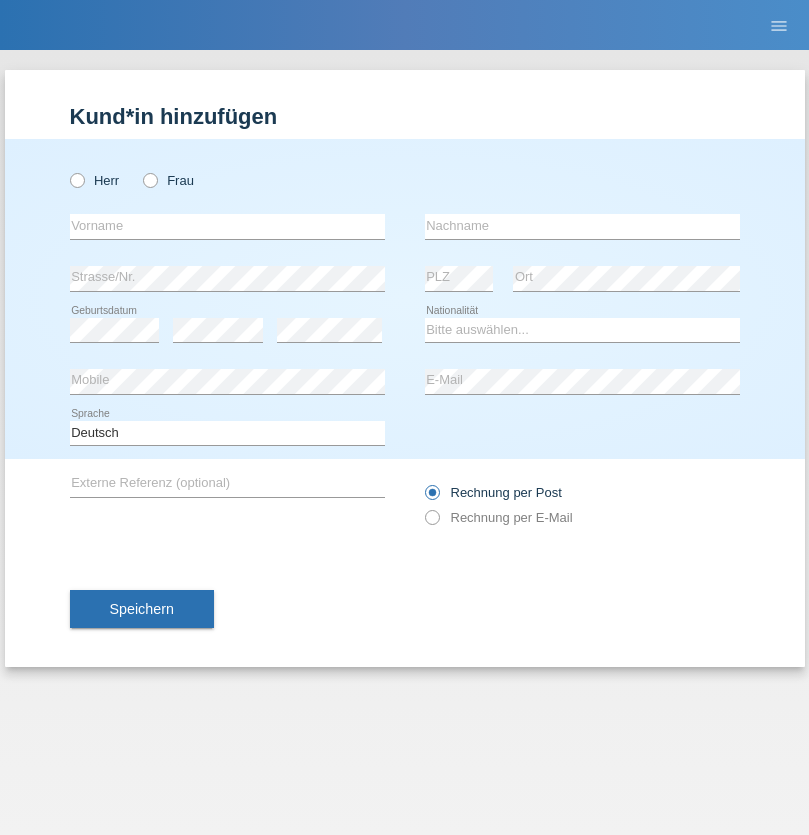 radio on "true" 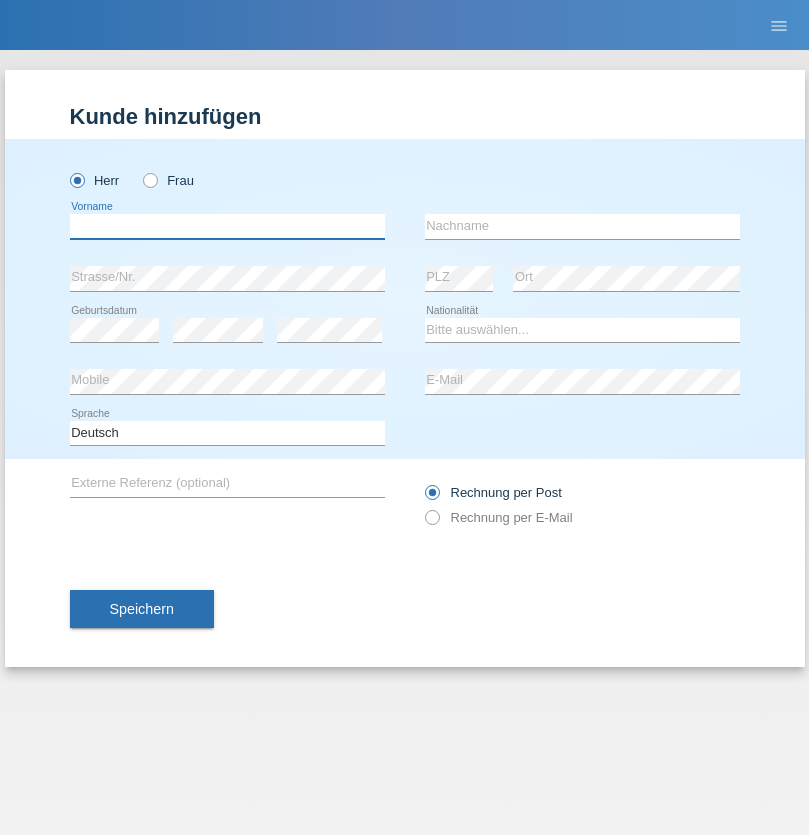 click at bounding box center (227, 226) 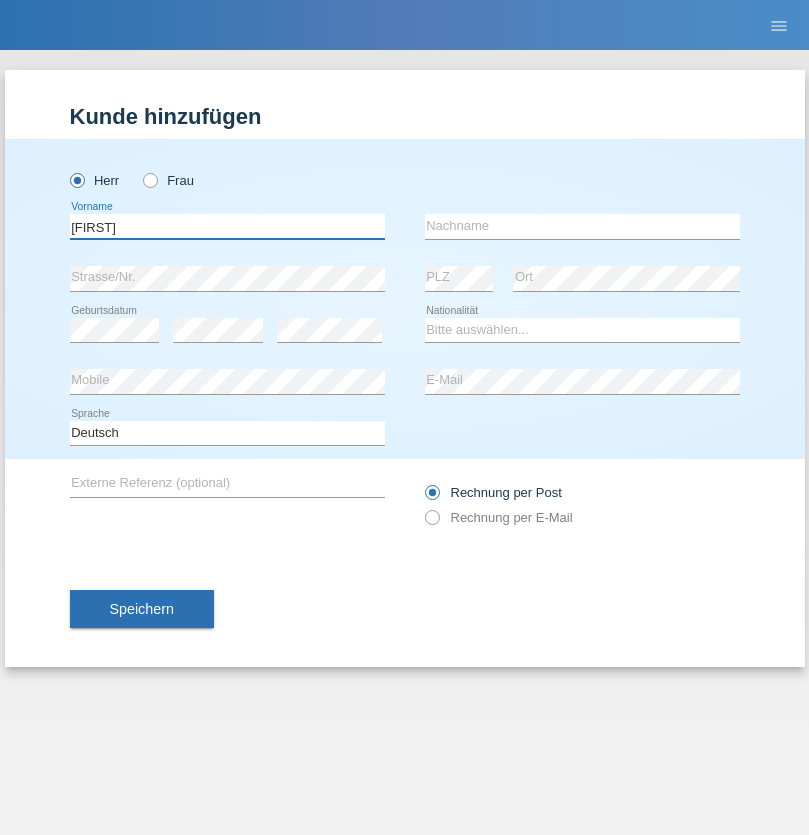type on "[FIRST]" 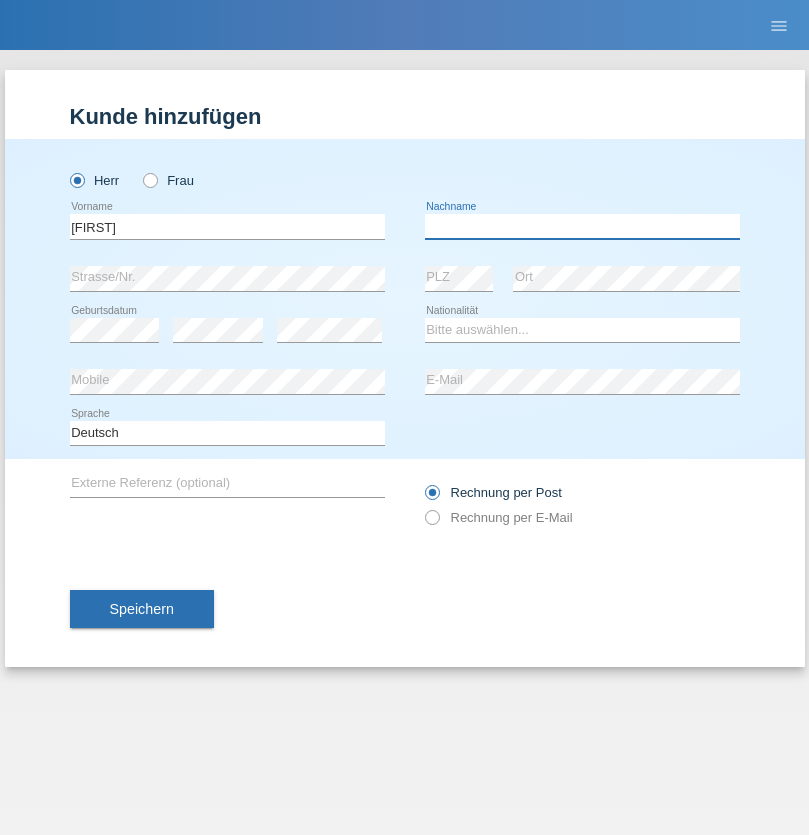click at bounding box center (582, 226) 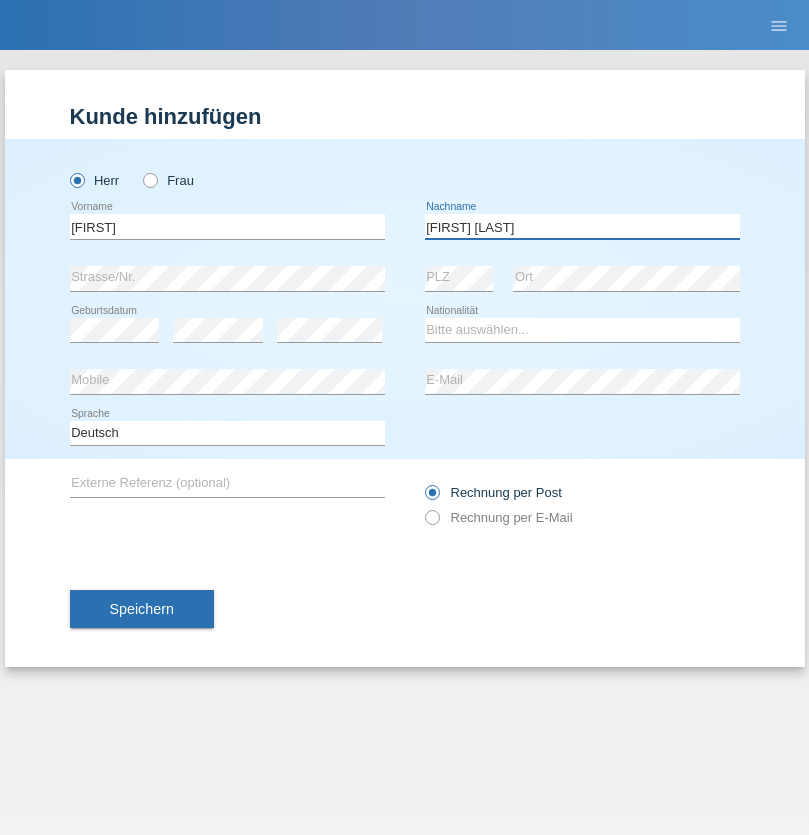 type on "[FIRST] [LAST]" 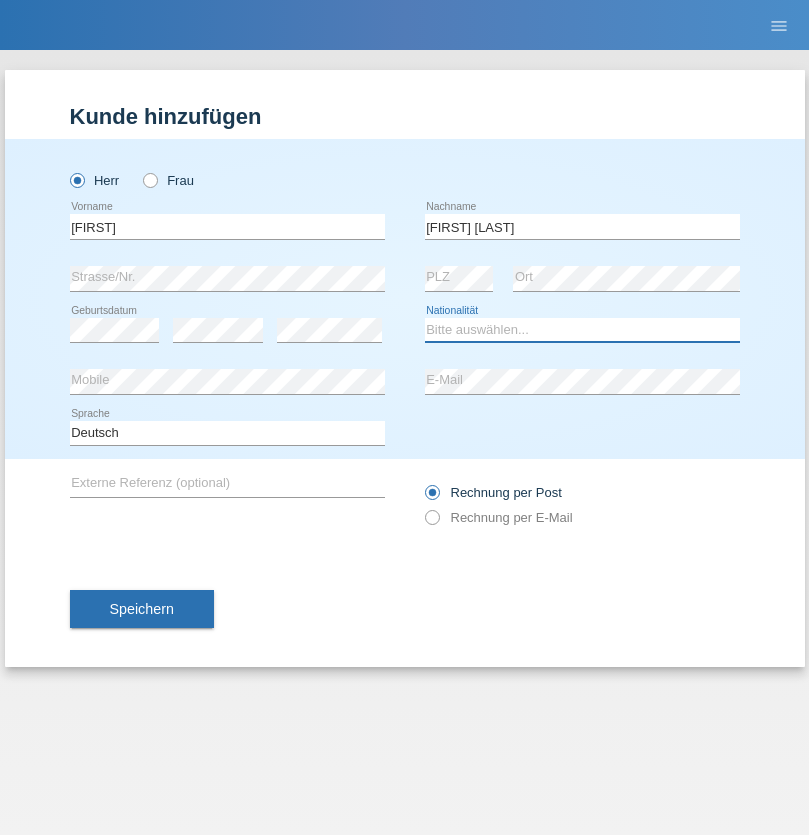 select on "TN" 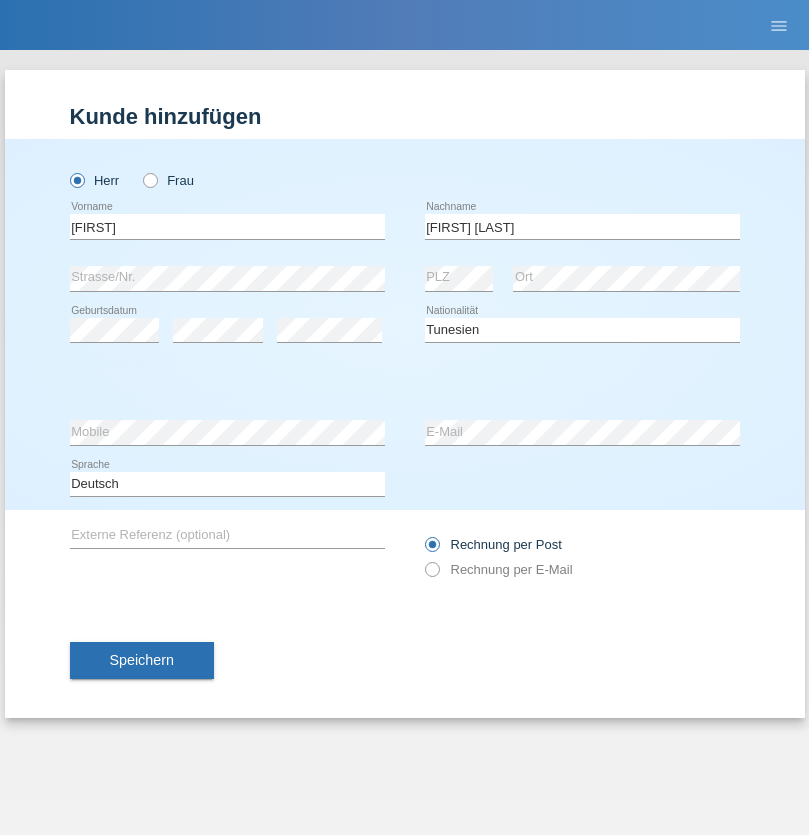 select on "C" 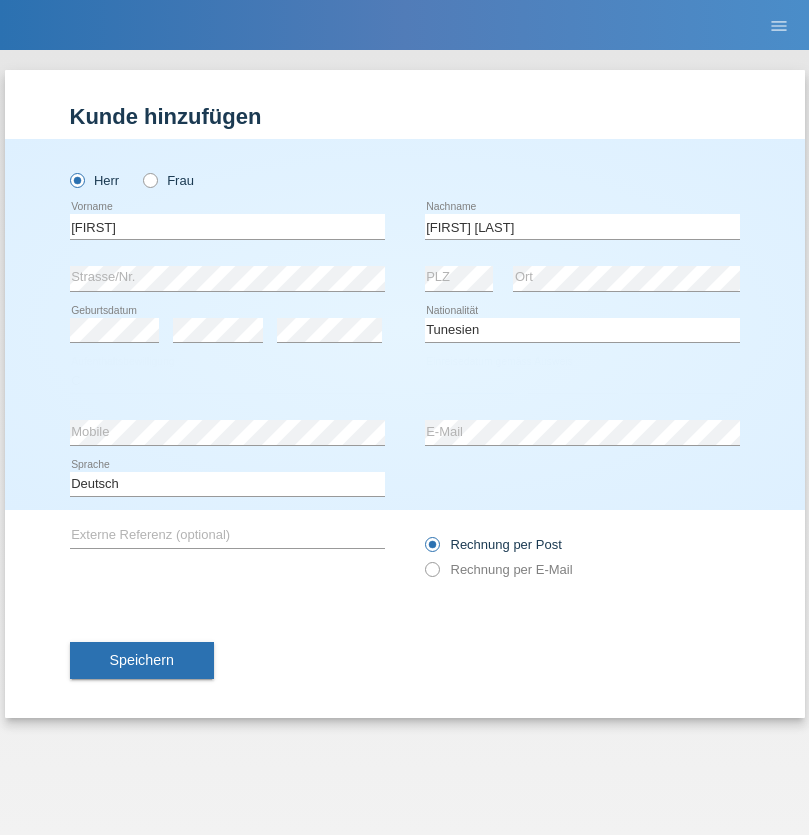 select on "10" 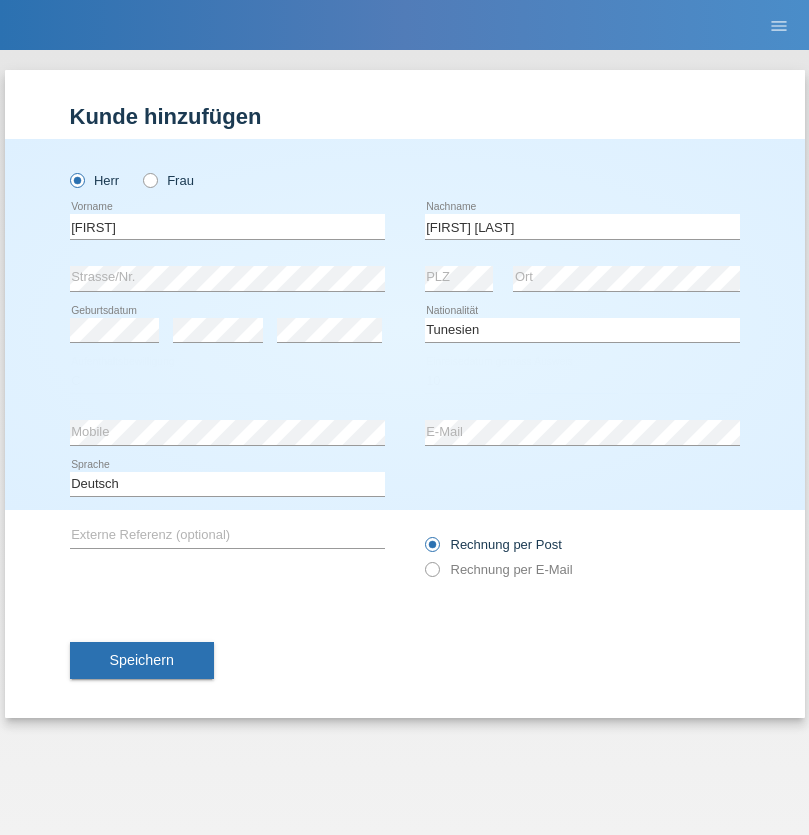 select on "07" 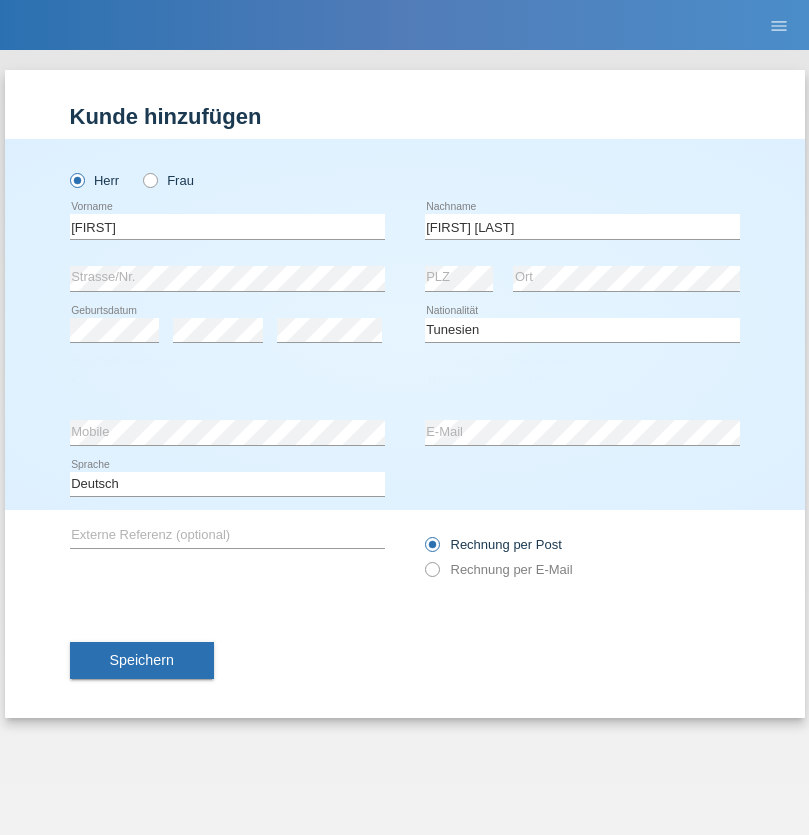 select on "2012" 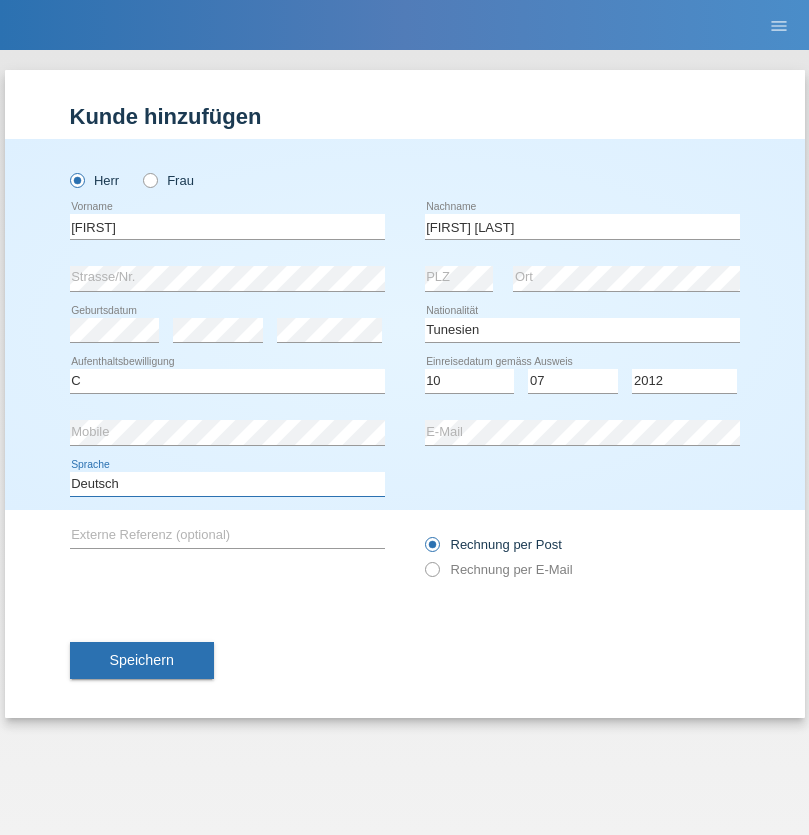 select on "en" 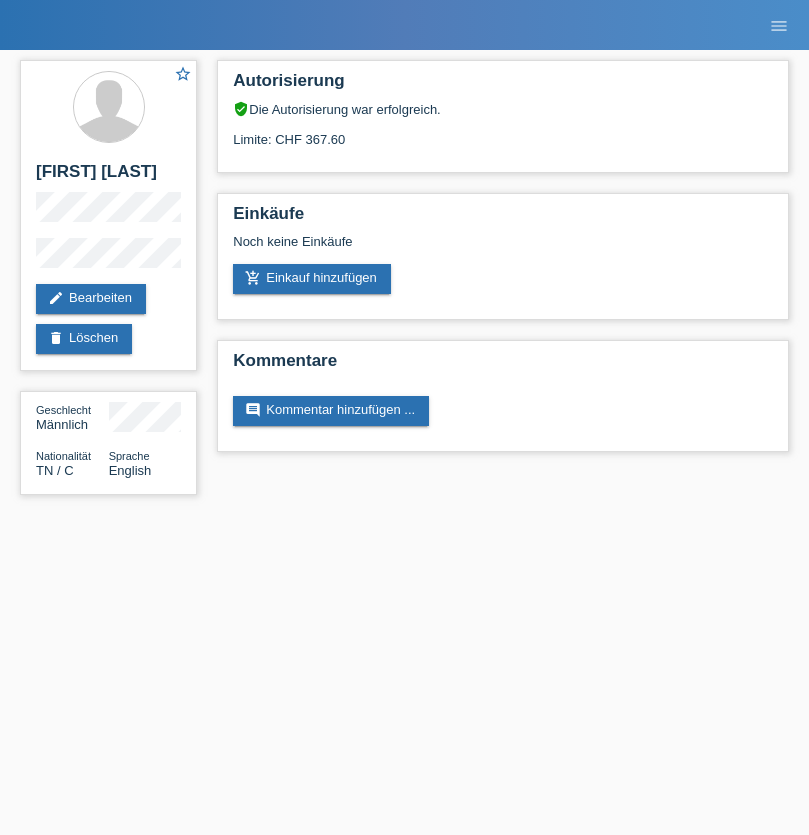 scroll, scrollTop: 0, scrollLeft: 0, axis: both 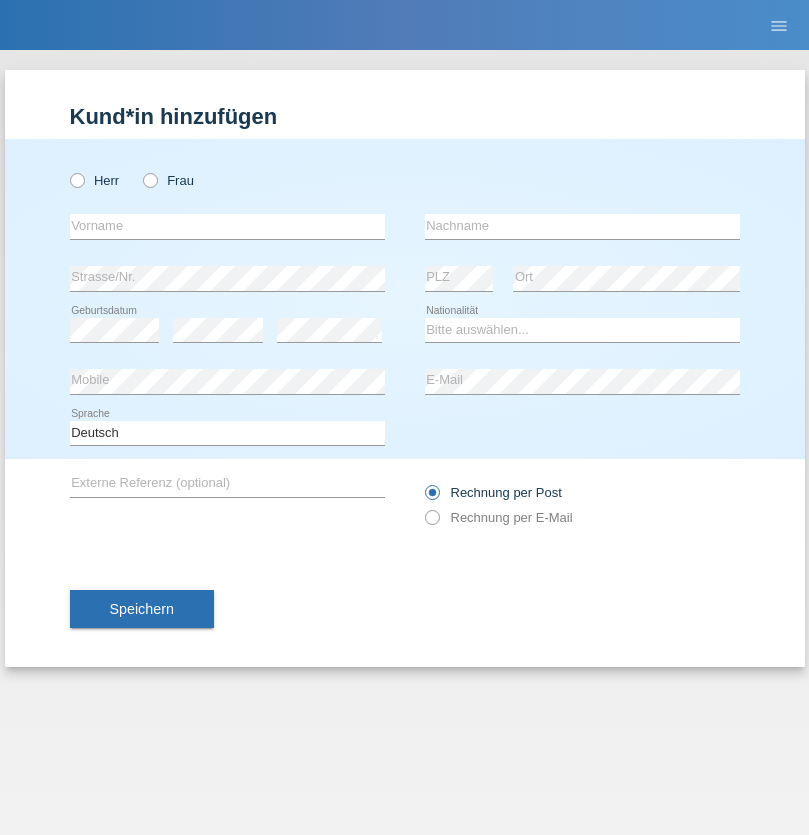 radio on "true" 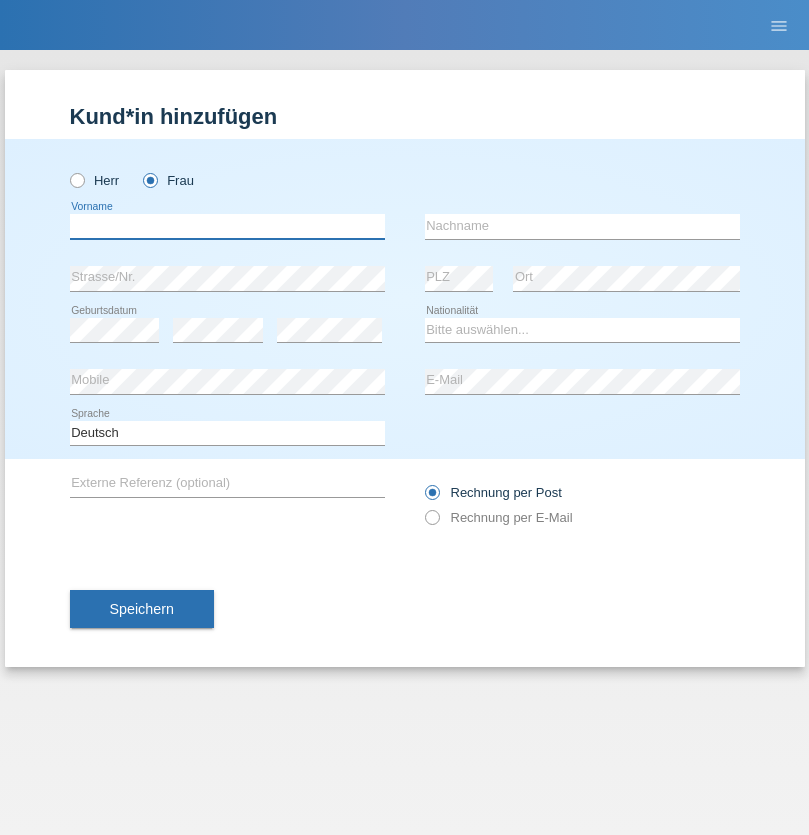 click at bounding box center (227, 226) 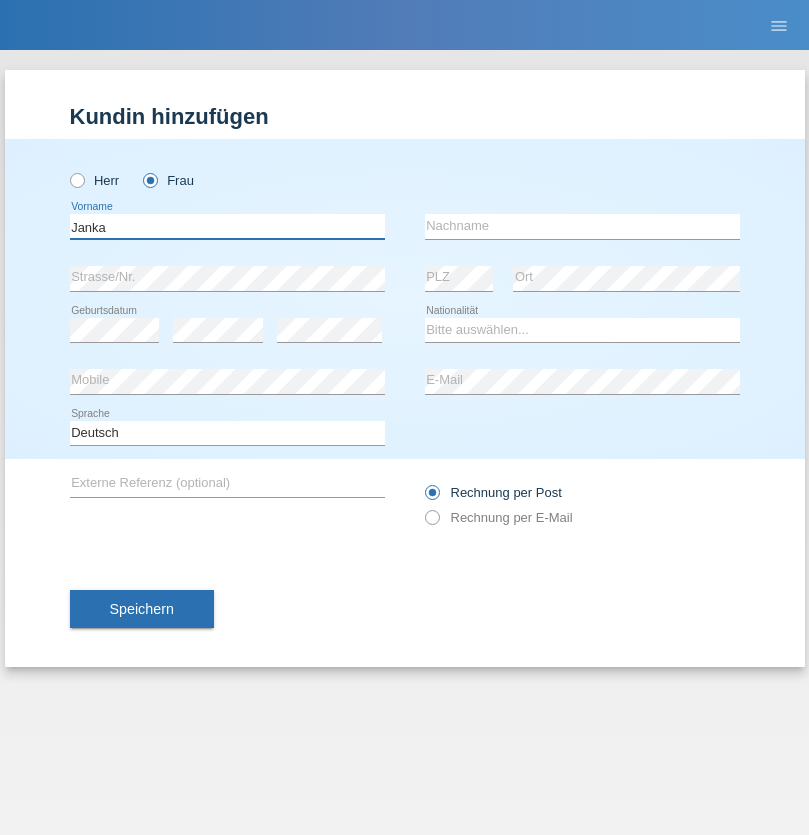 type on "Janka" 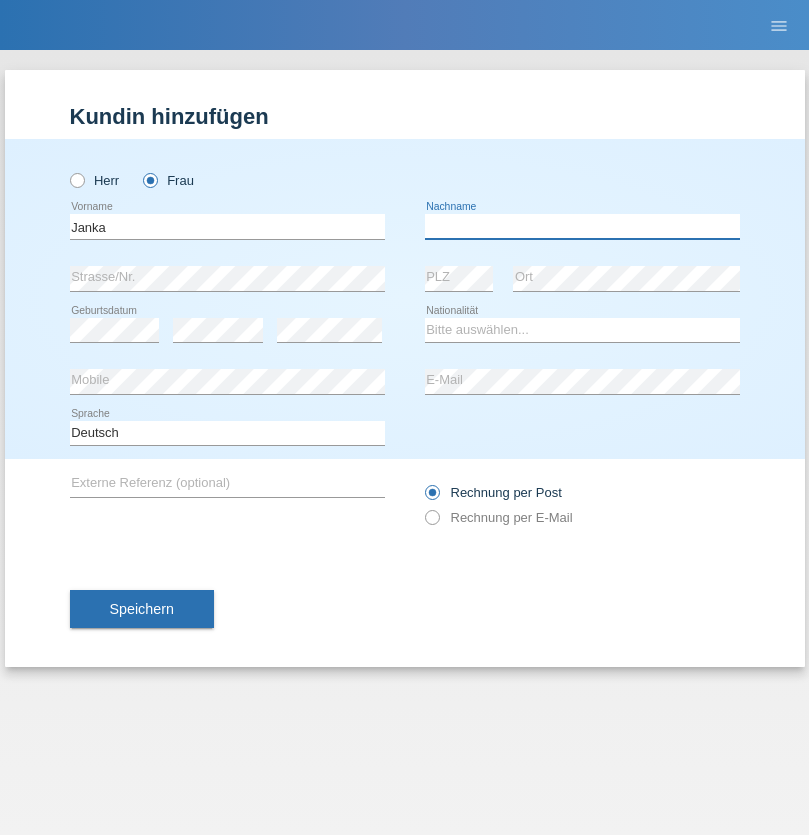 click at bounding box center [582, 226] 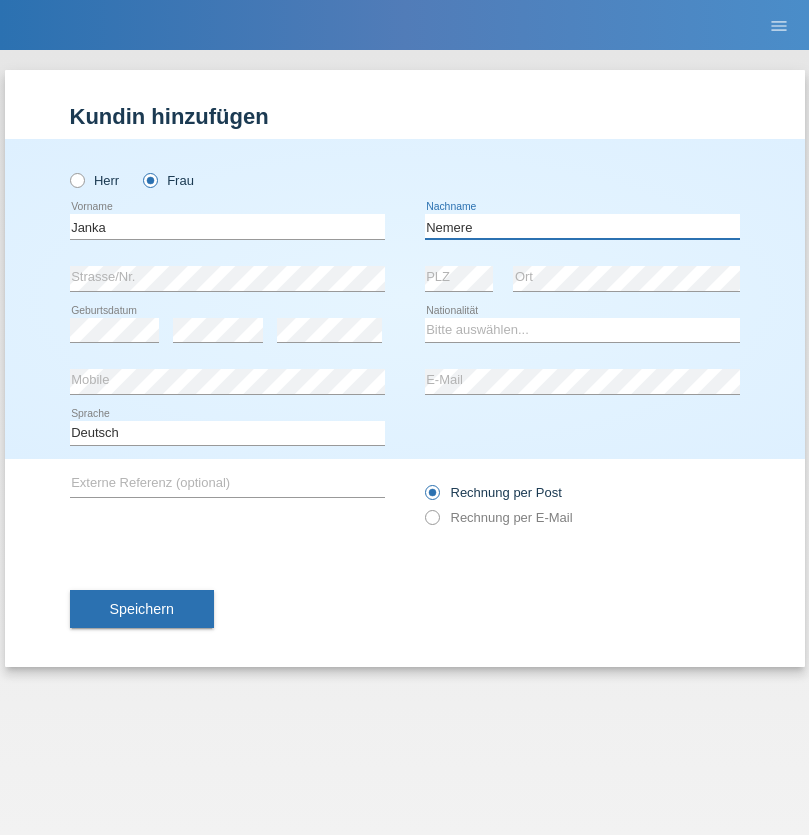 type on "Nemere" 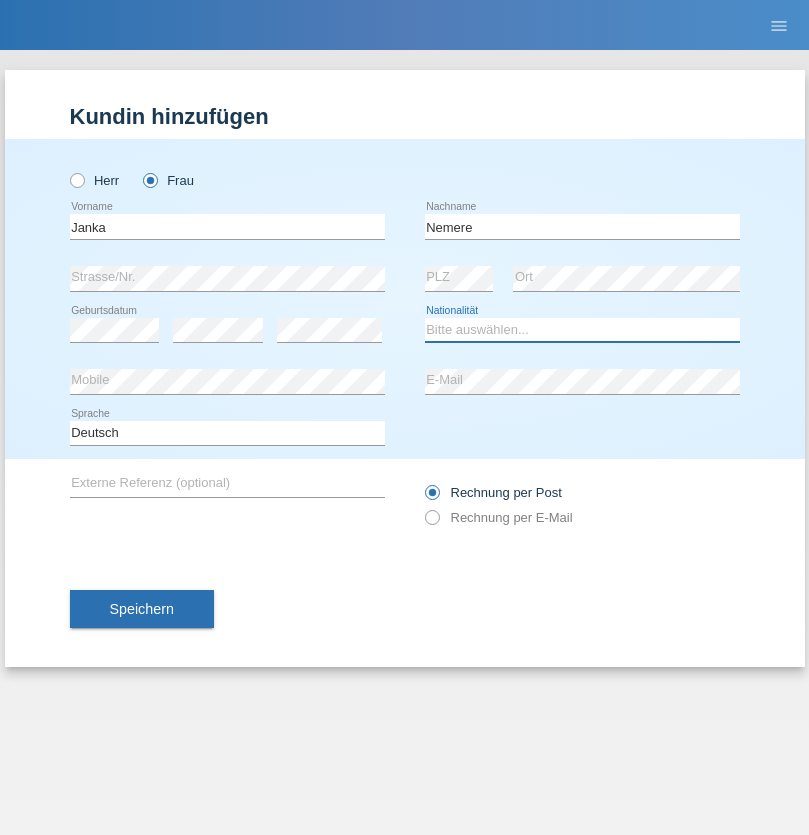select on "HU" 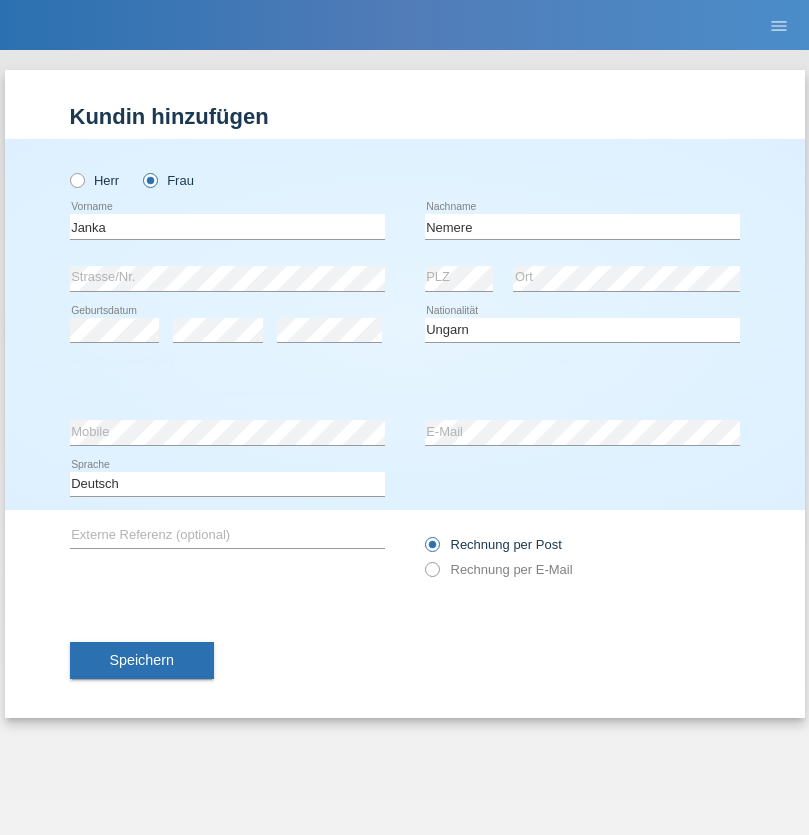 select on "C" 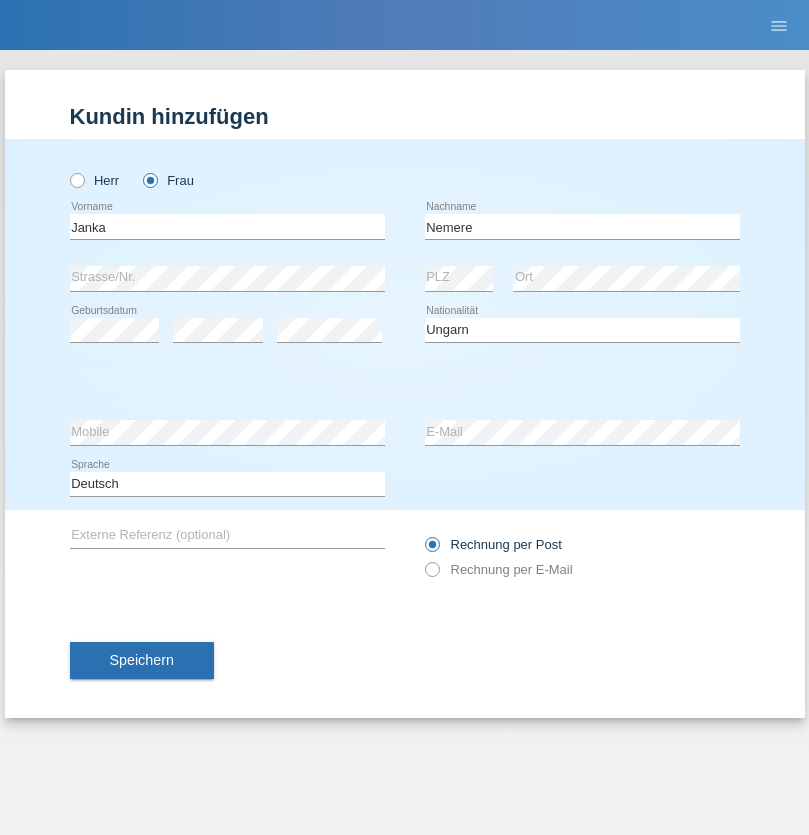 select on "13" 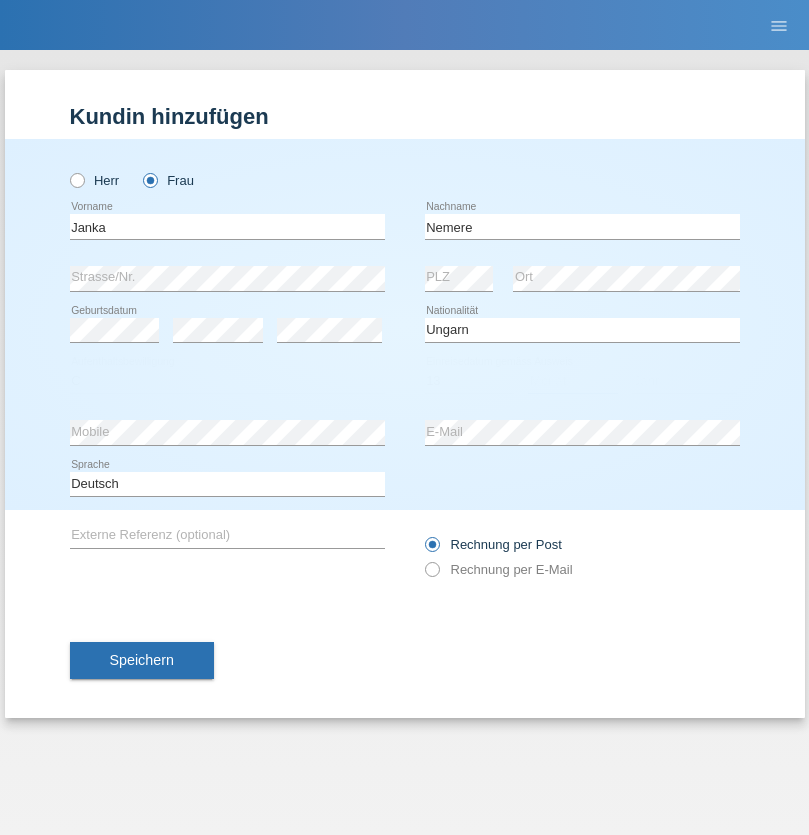 select on "12" 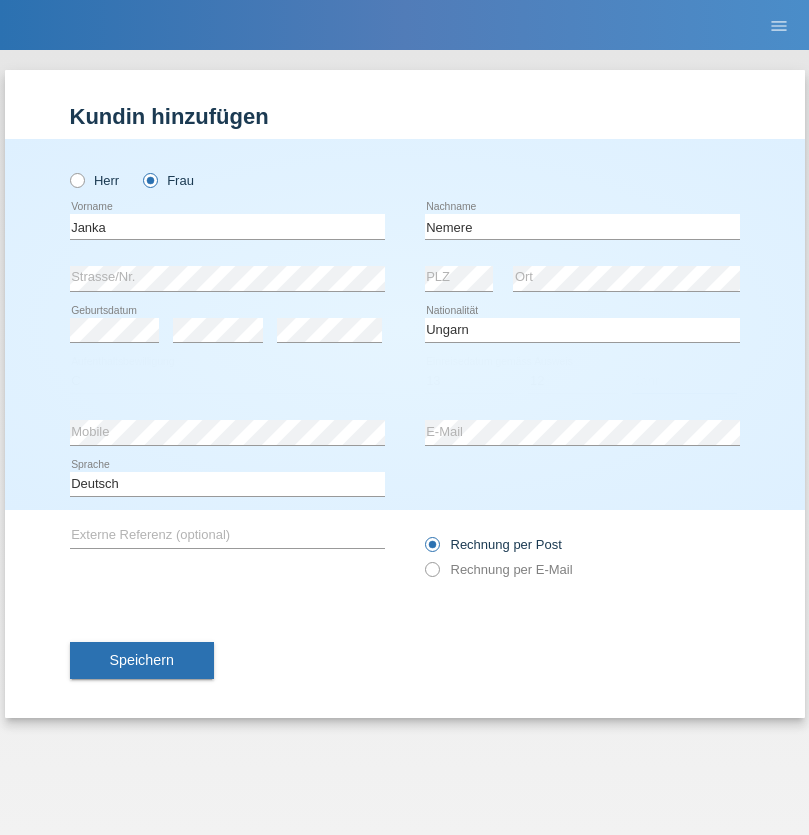 select on "2021" 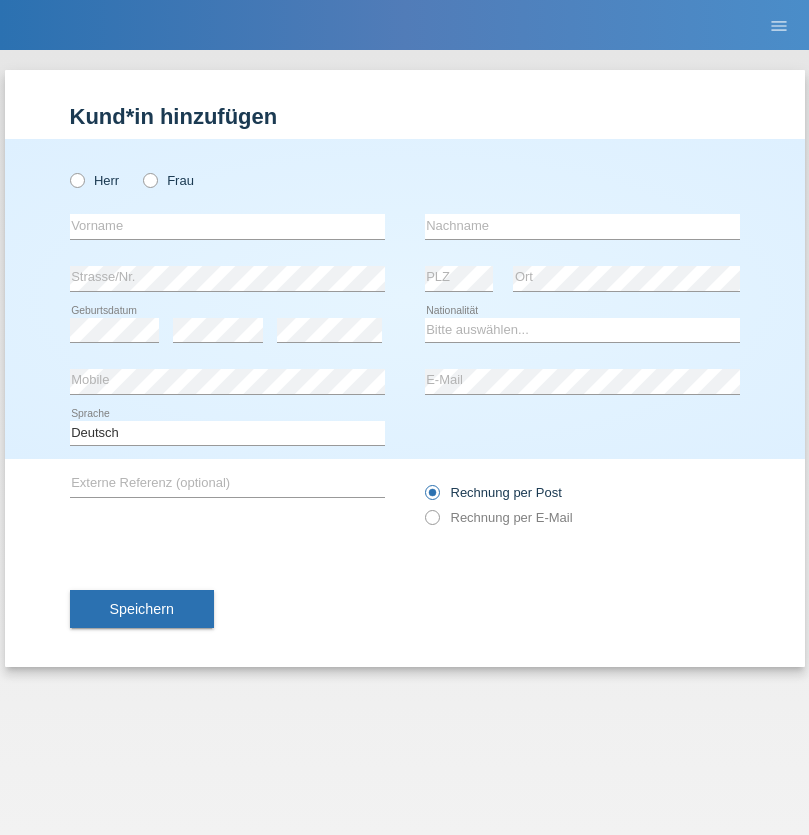 scroll, scrollTop: 0, scrollLeft: 0, axis: both 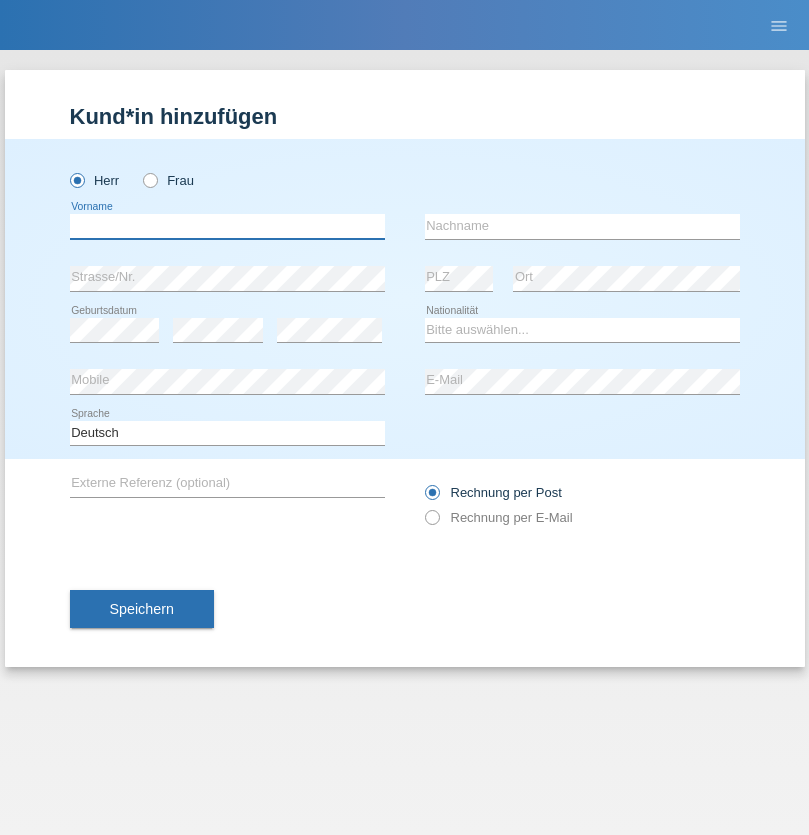 click at bounding box center [227, 226] 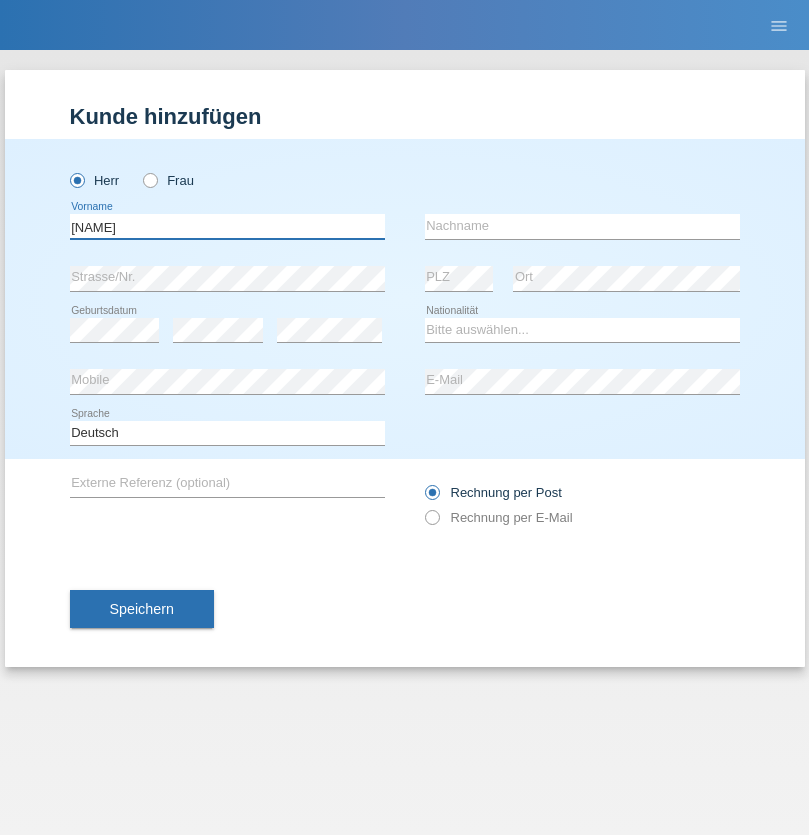 type on "[NAME]" 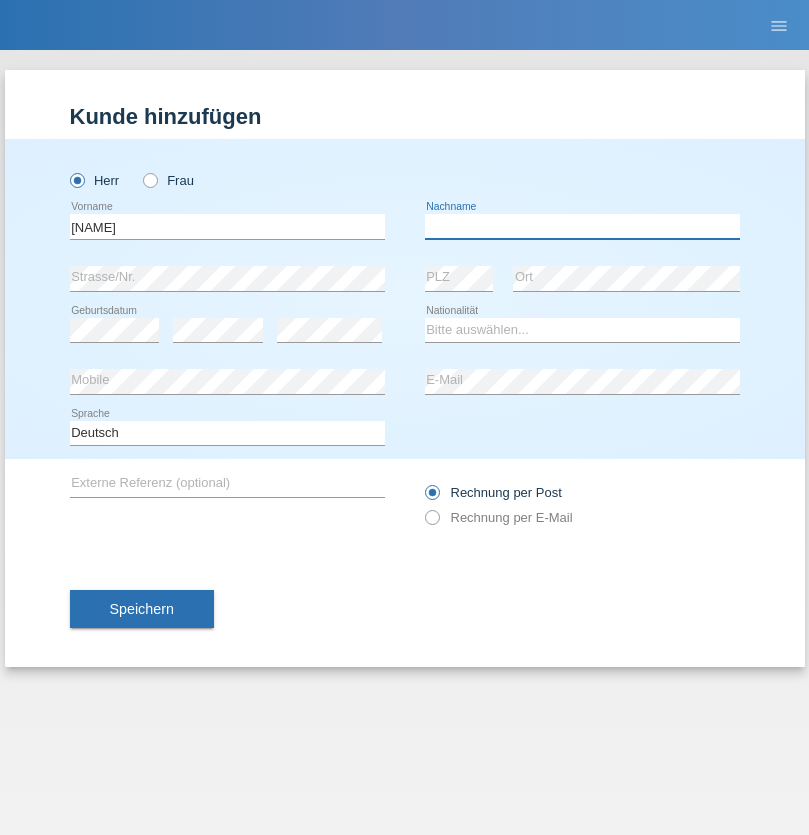 click at bounding box center [582, 226] 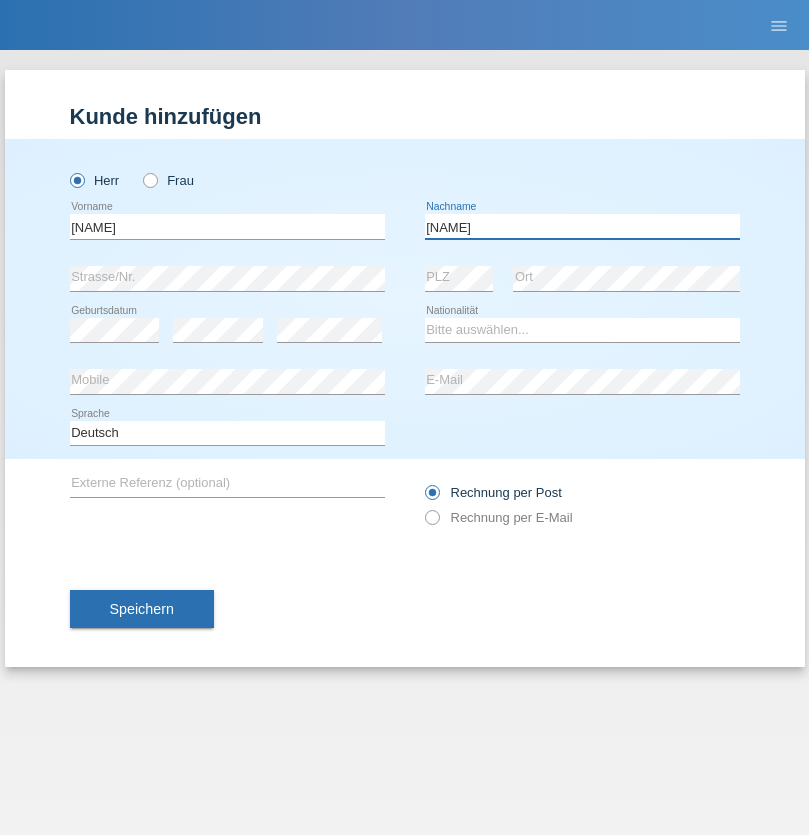 type on "[NAME]" 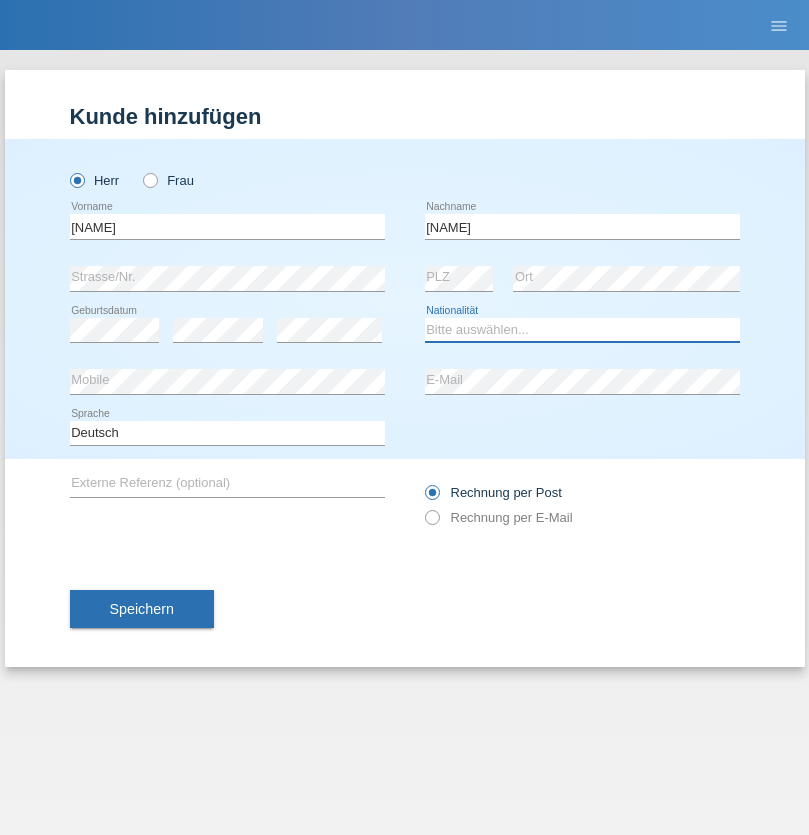 select on "PT" 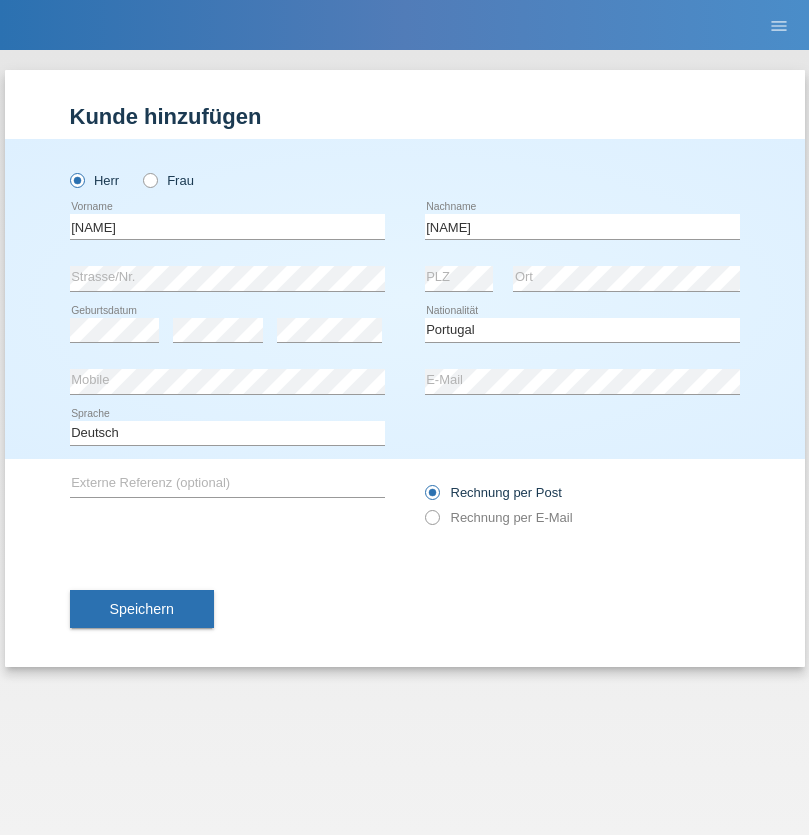 select on "C" 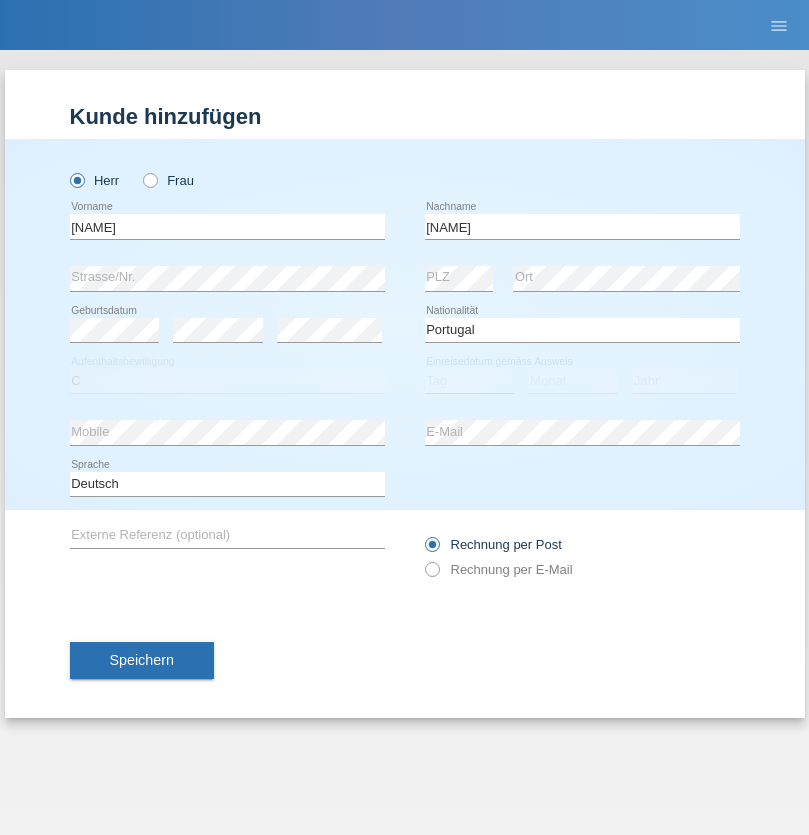 select on "04" 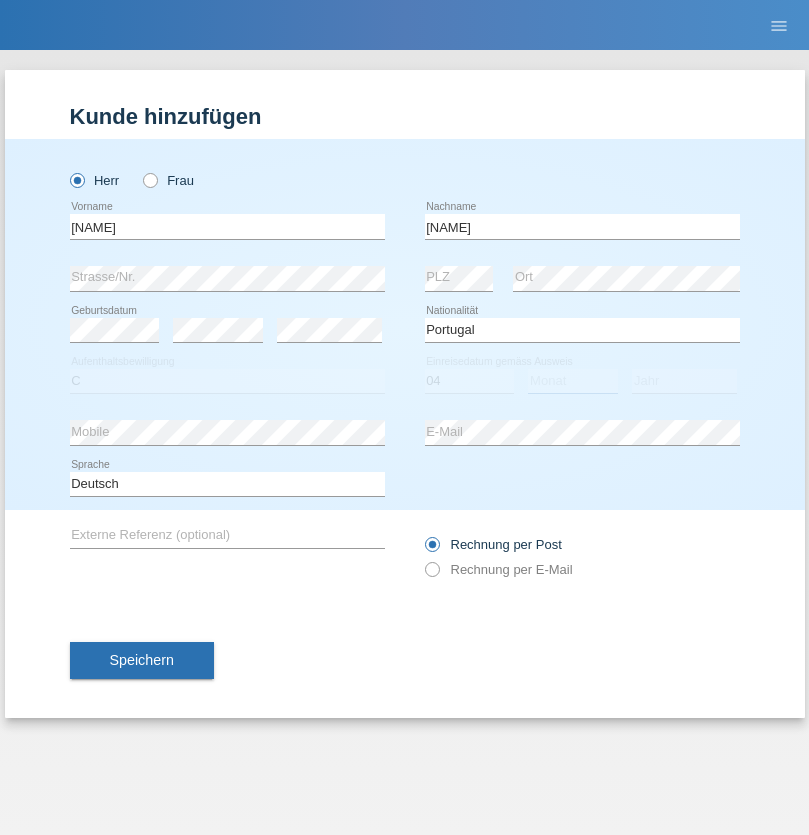 select on "09" 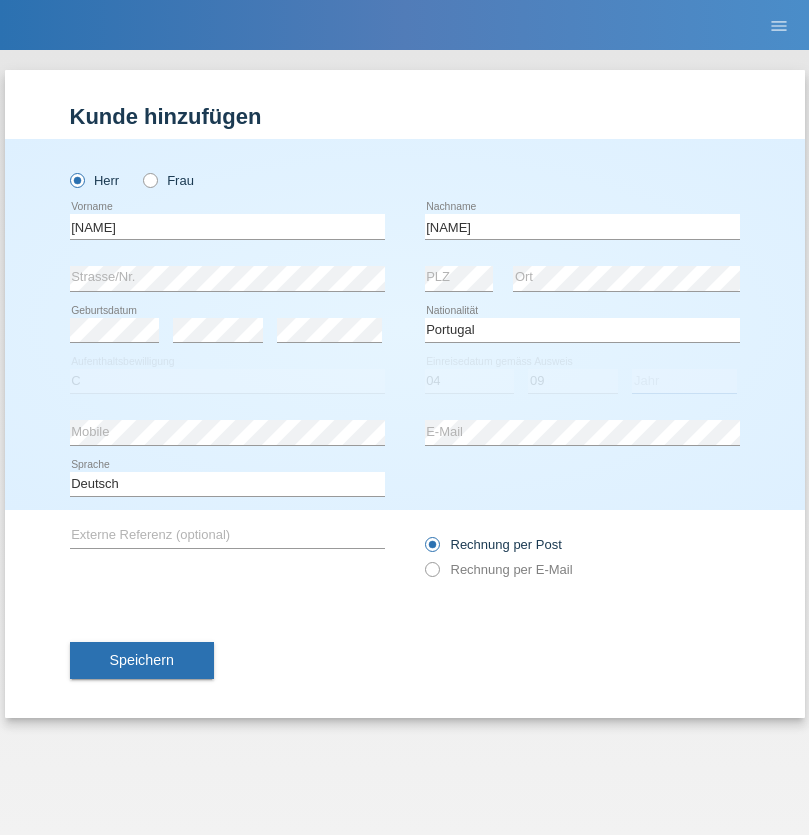 select on "2021" 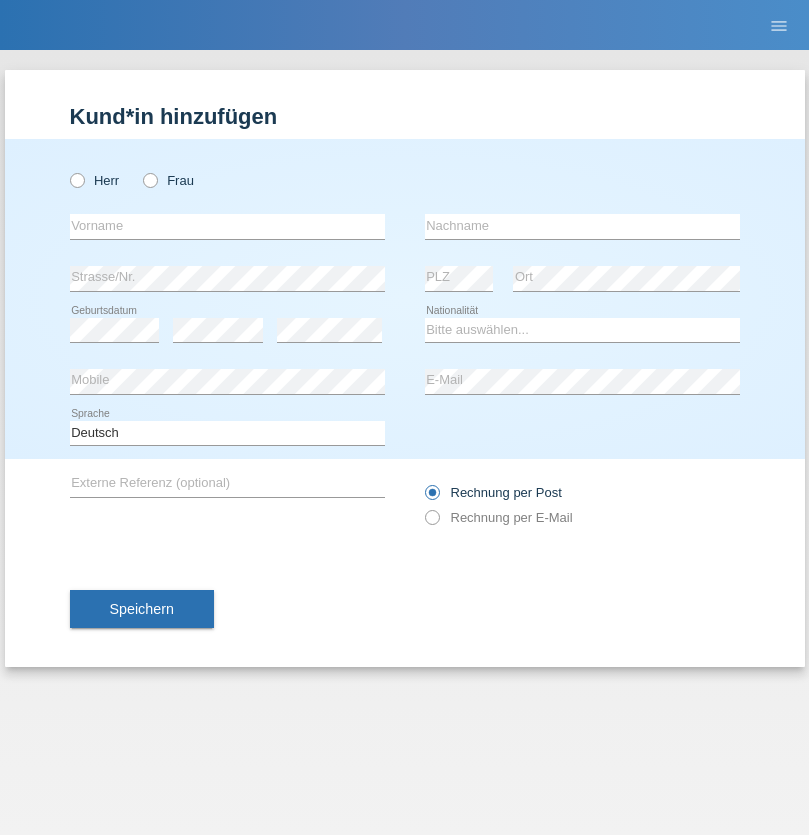 scroll, scrollTop: 0, scrollLeft: 0, axis: both 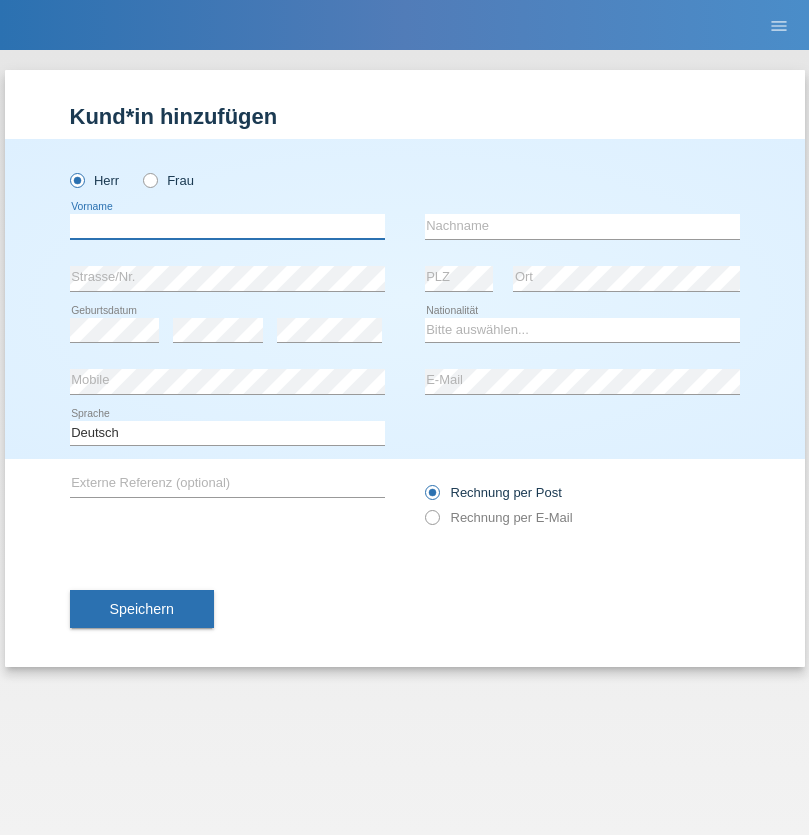 click at bounding box center [227, 226] 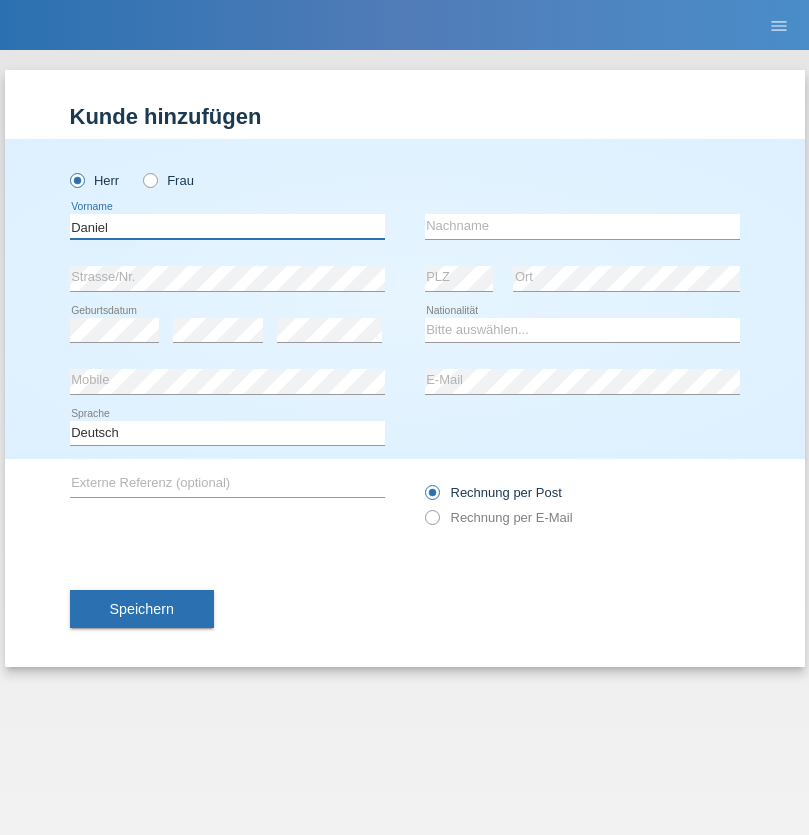 type on "Daniel" 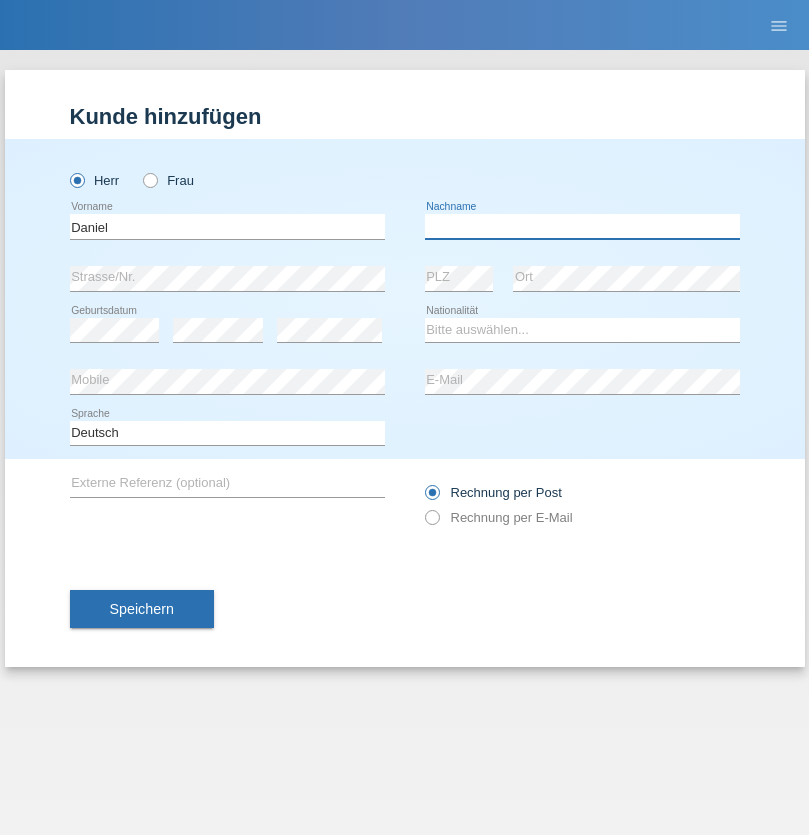 click at bounding box center (582, 226) 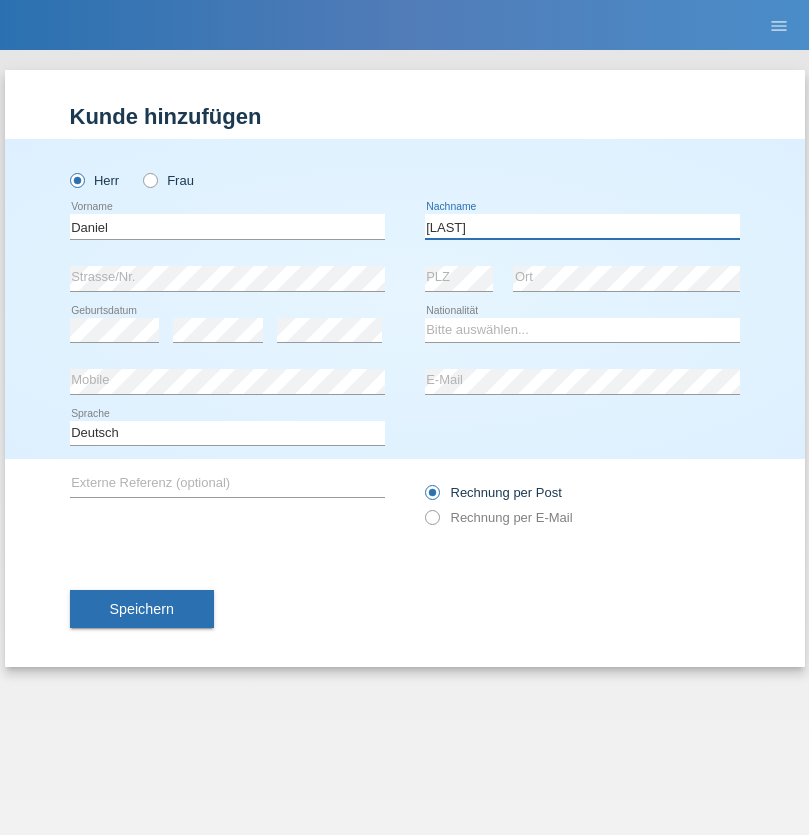 type on "[LAST]" 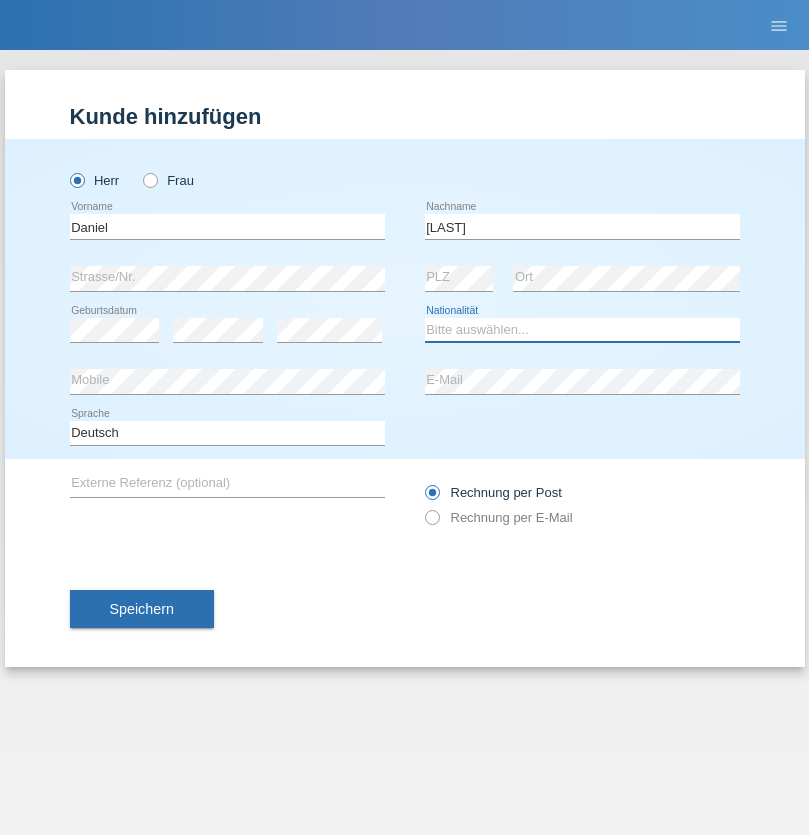 select on "CH" 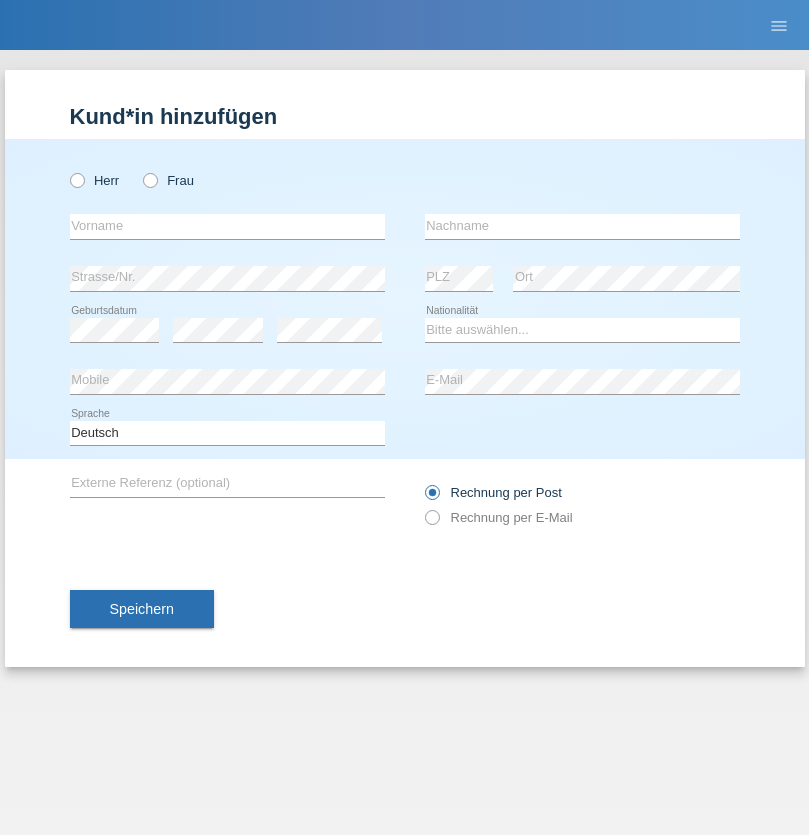 scroll, scrollTop: 0, scrollLeft: 0, axis: both 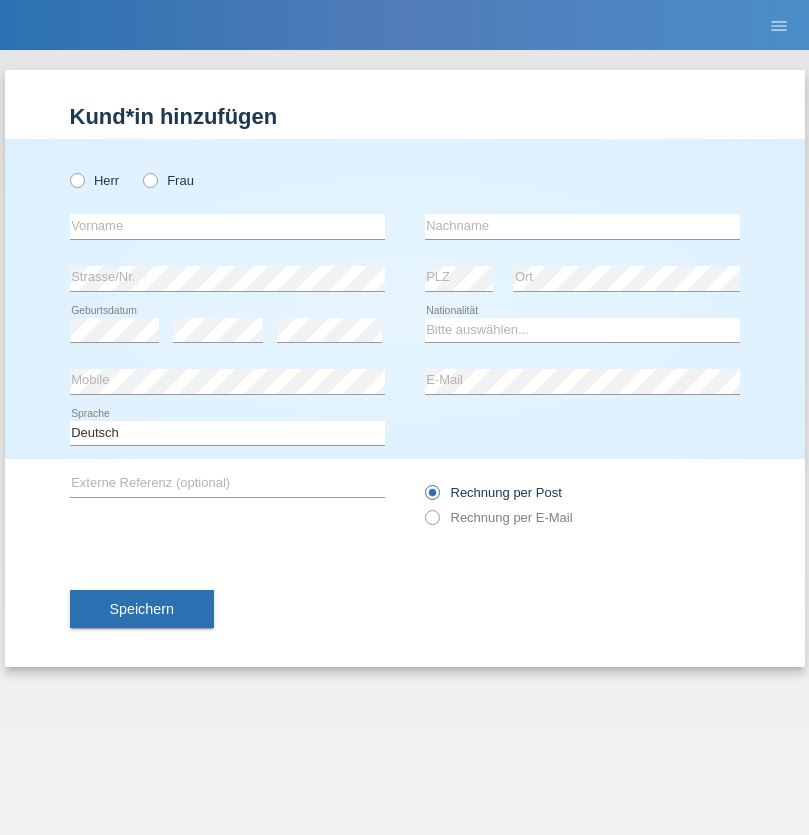 radio on "true" 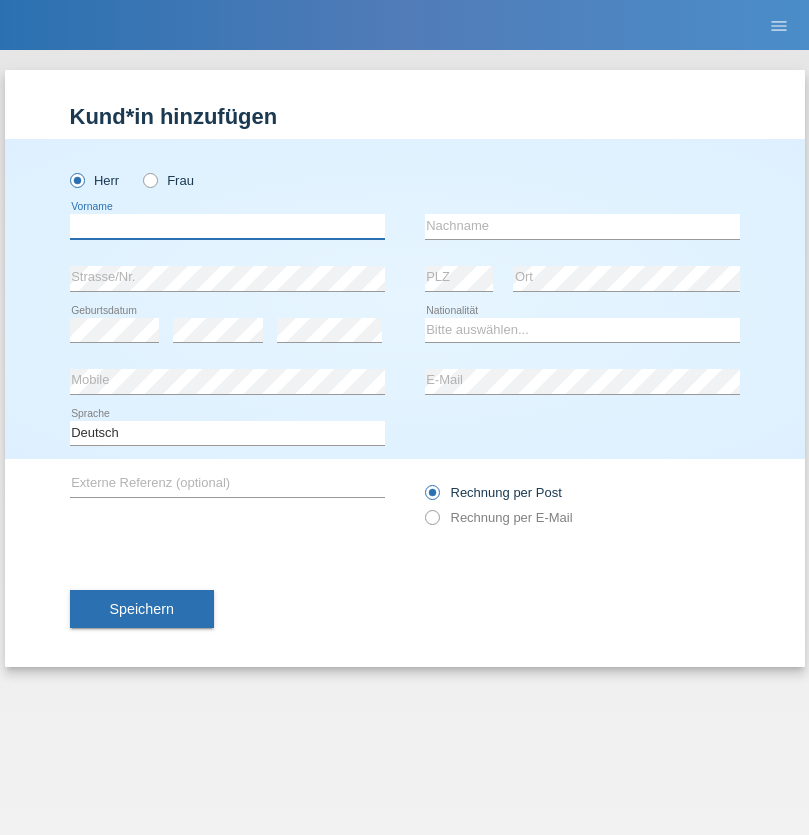 click at bounding box center (227, 226) 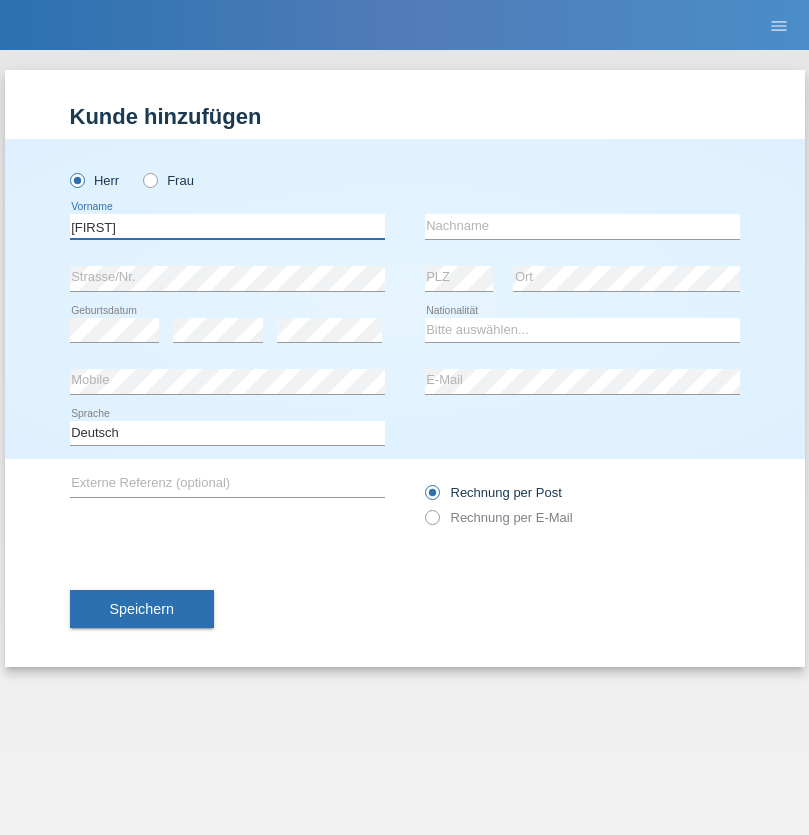type on "Vincenzo" 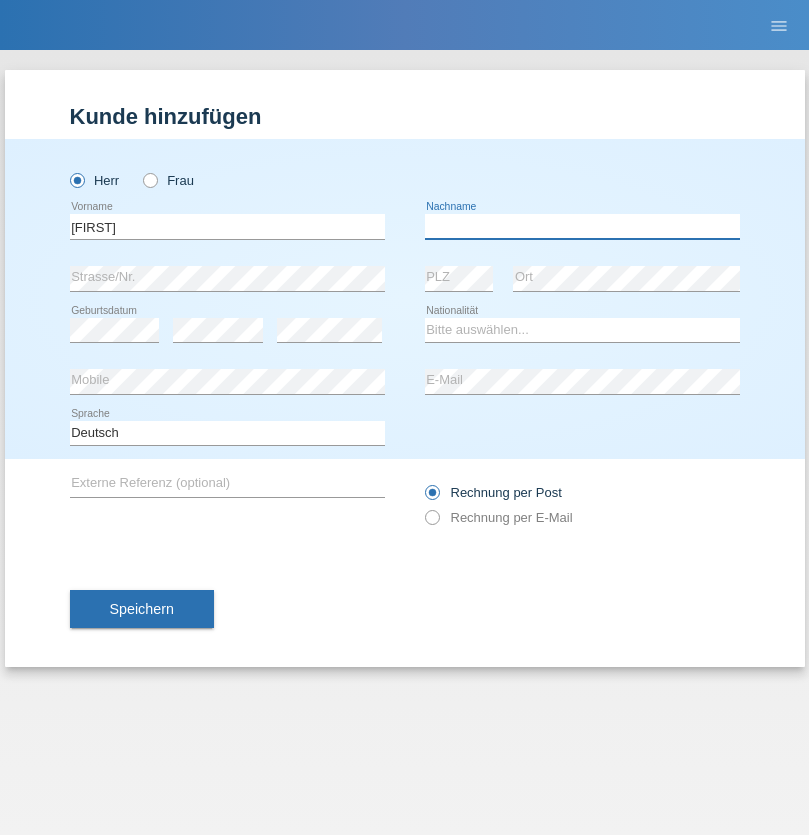 click at bounding box center (582, 226) 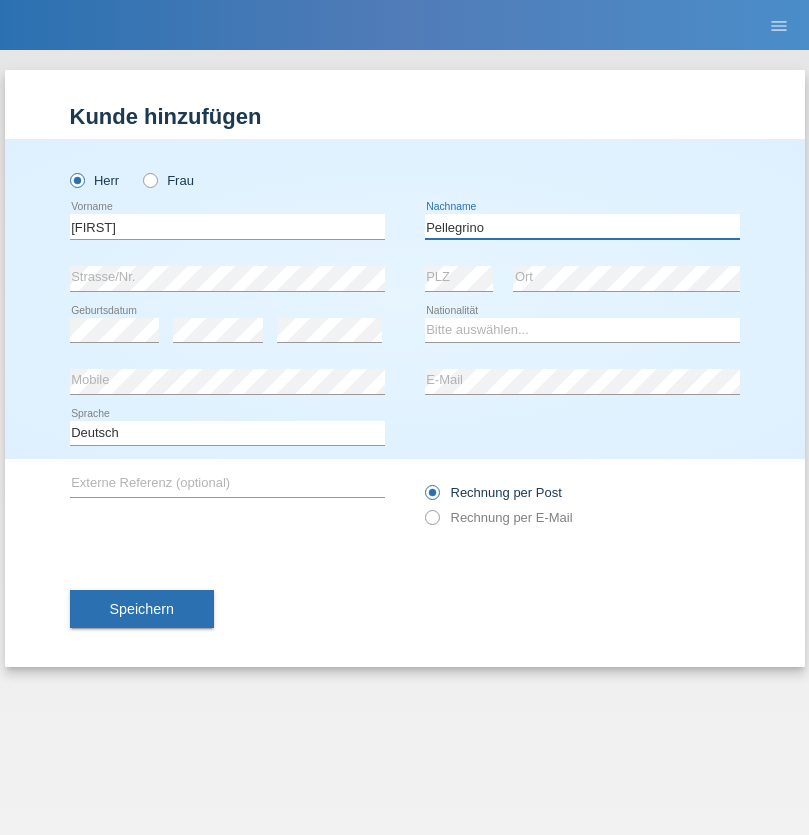 type on "Pellegrino" 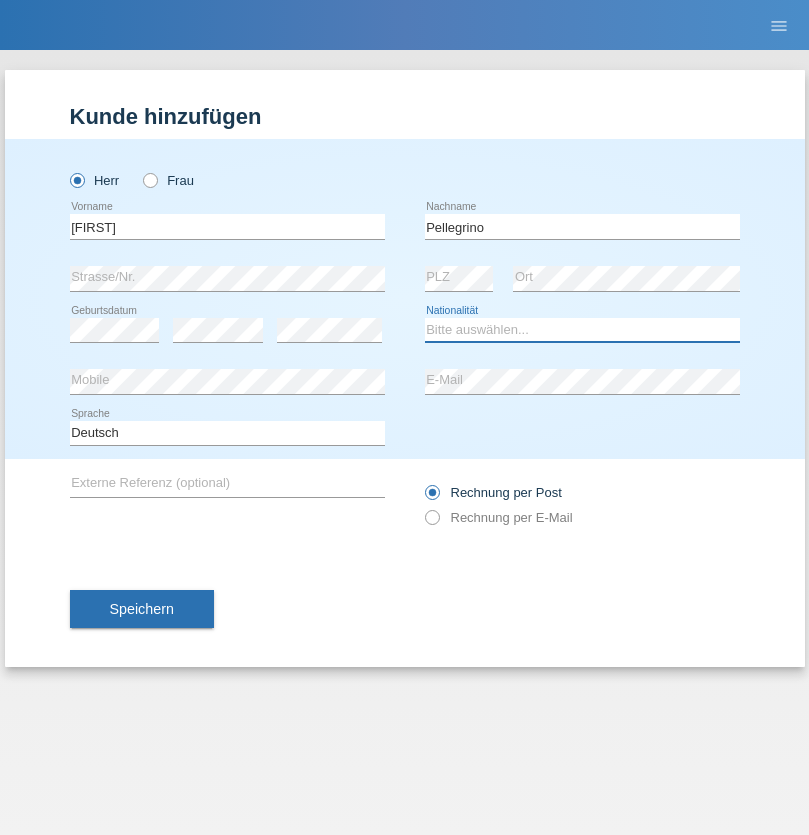 select on "IT" 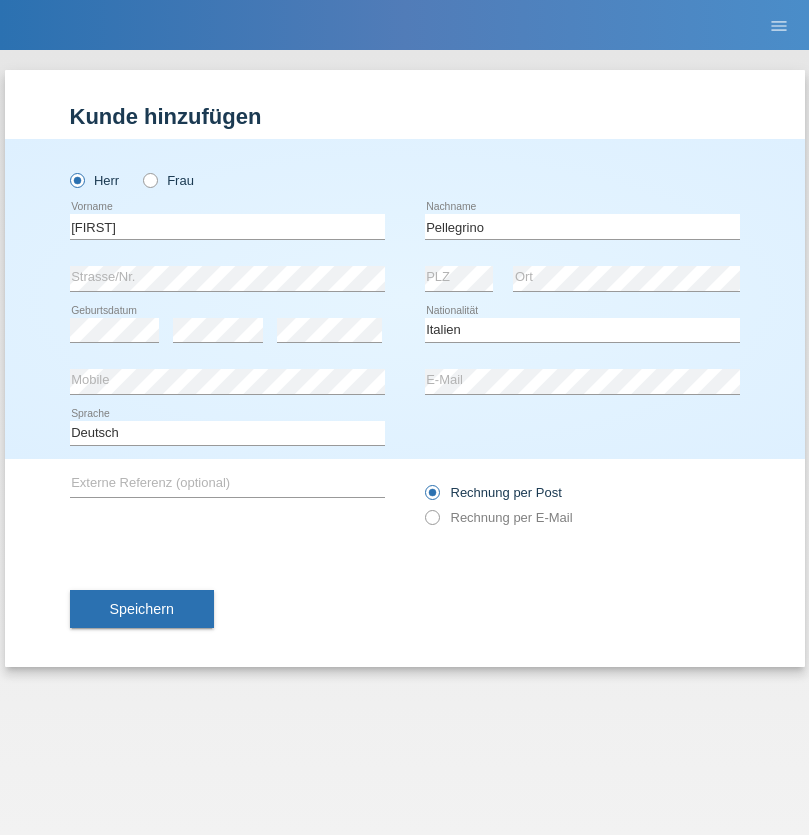 select on "C" 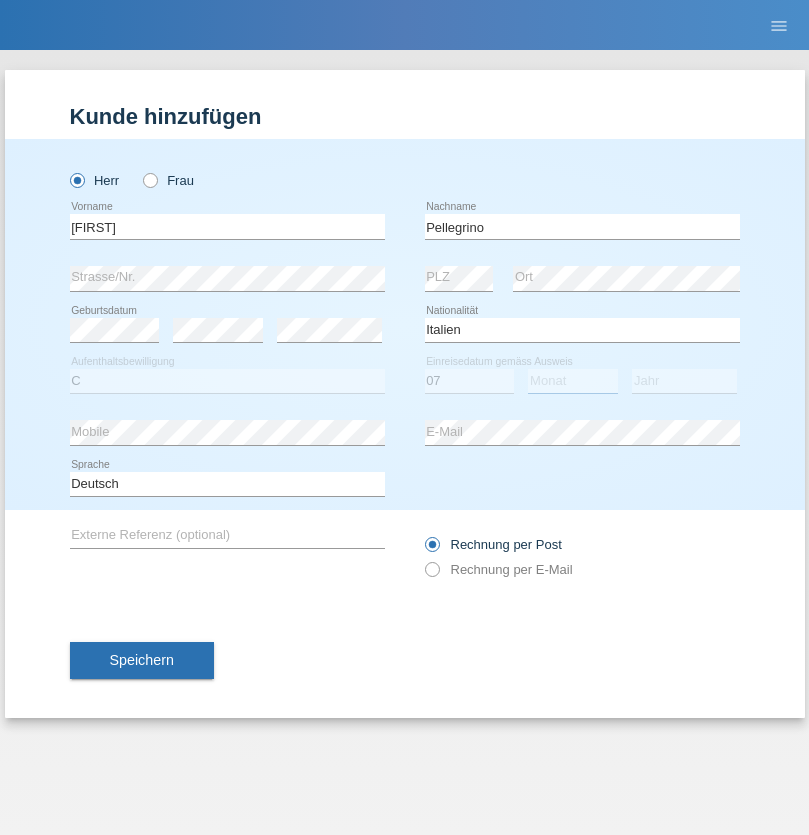select on "07" 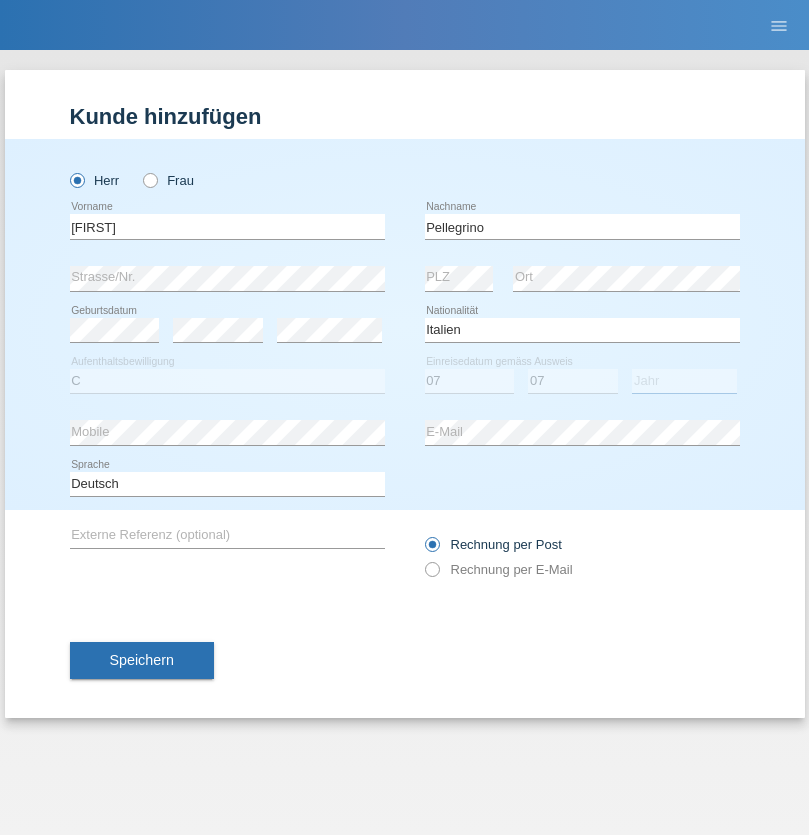 select on "2021" 